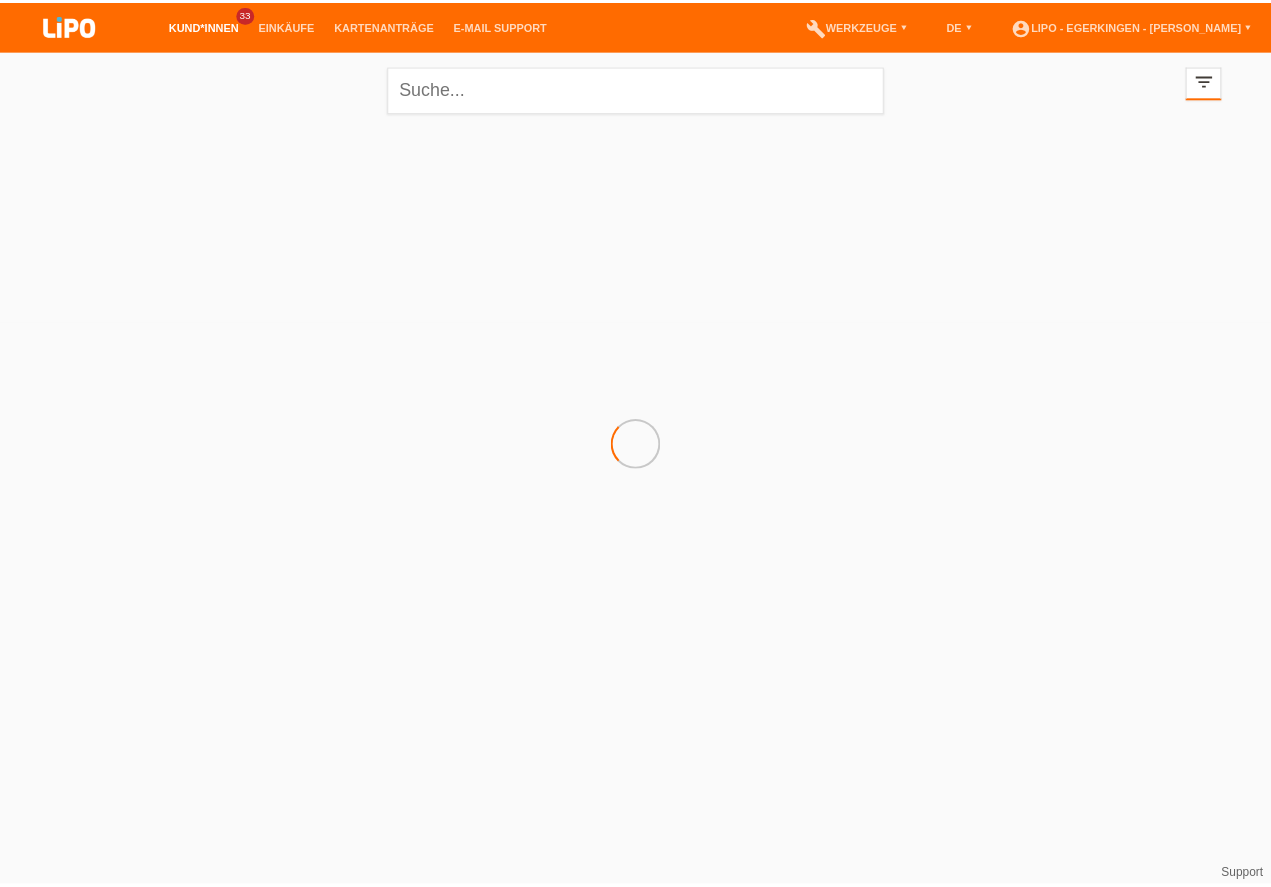 scroll, scrollTop: 0, scrollLeft: 0, axis: both 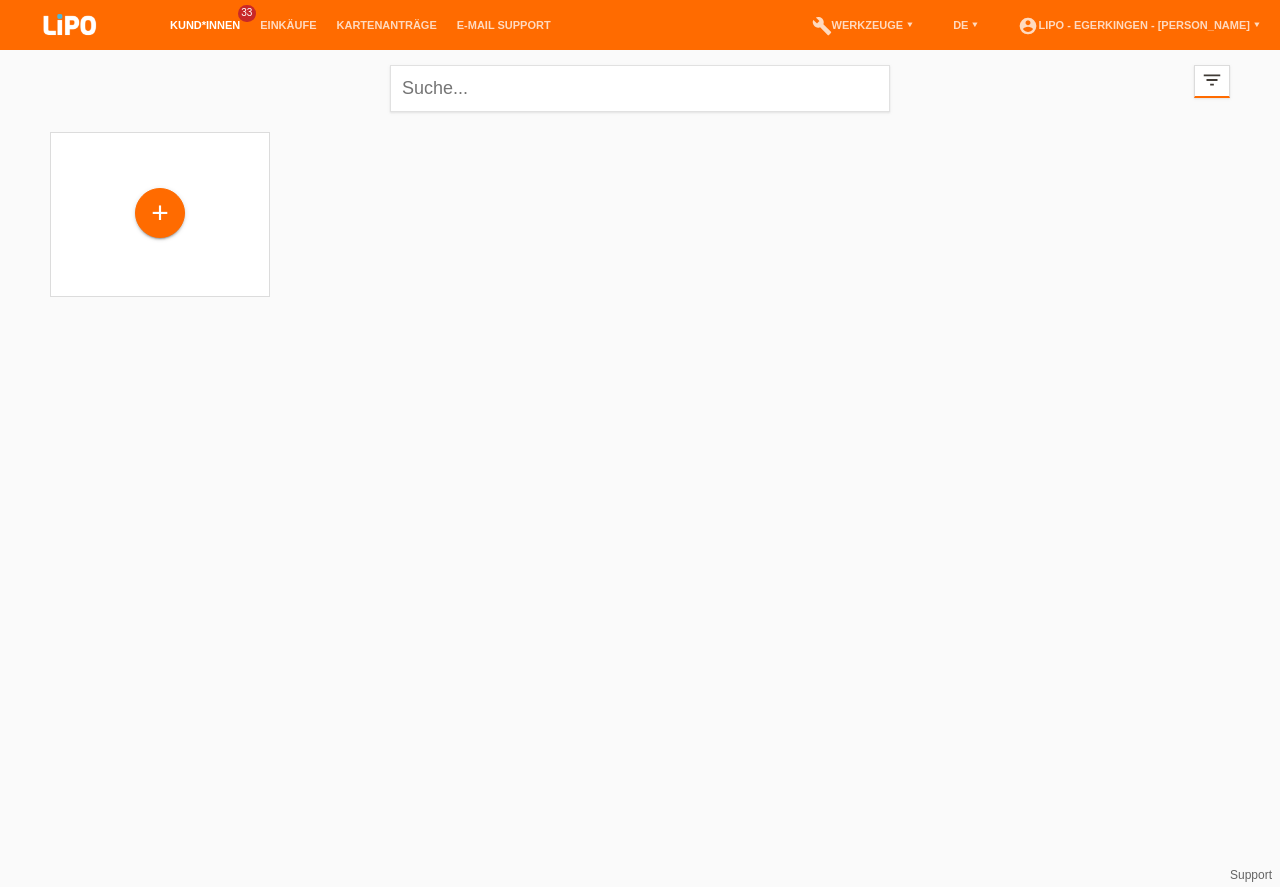 click on "filter_list" at bounding box center (1212, 80) 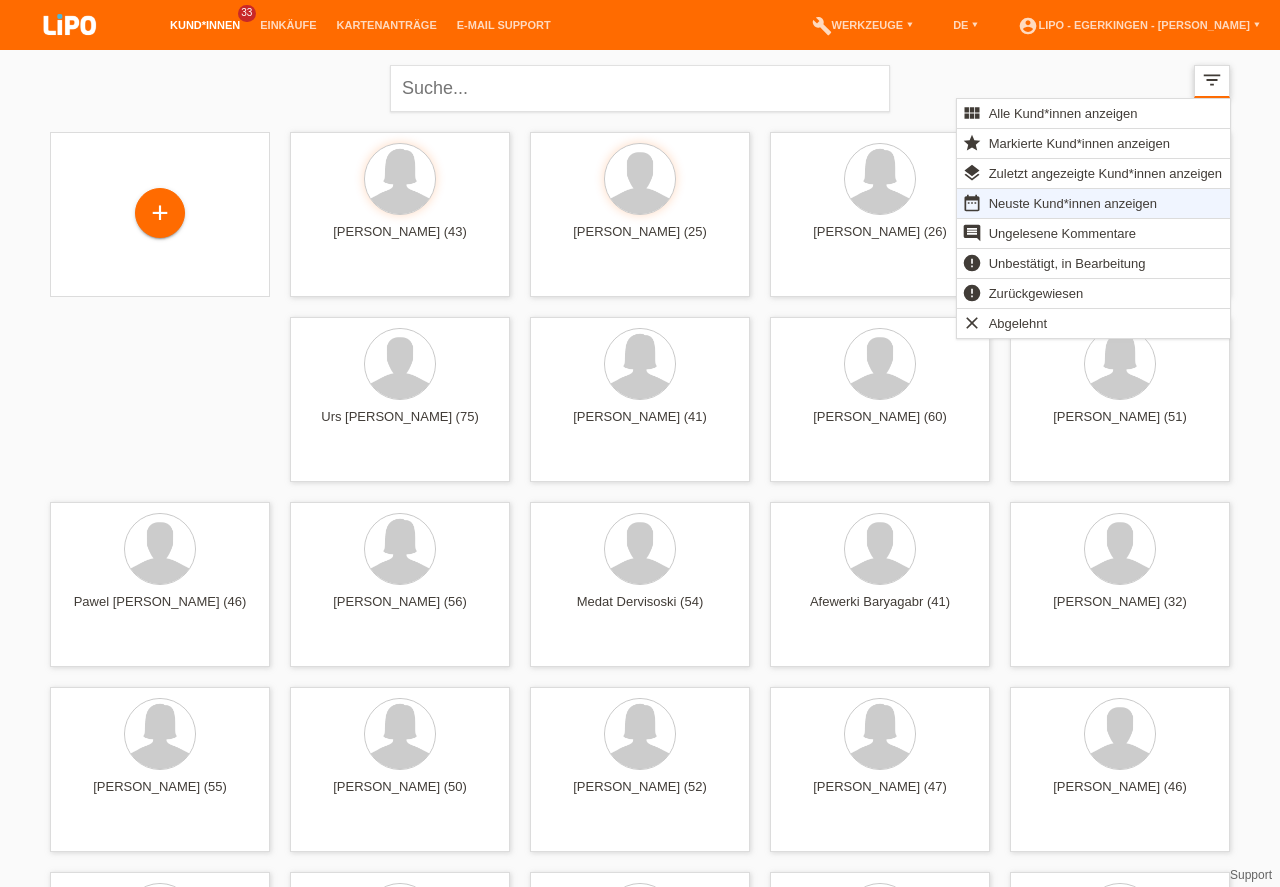 click on "filter_list" at bounding box center (1212, 80) 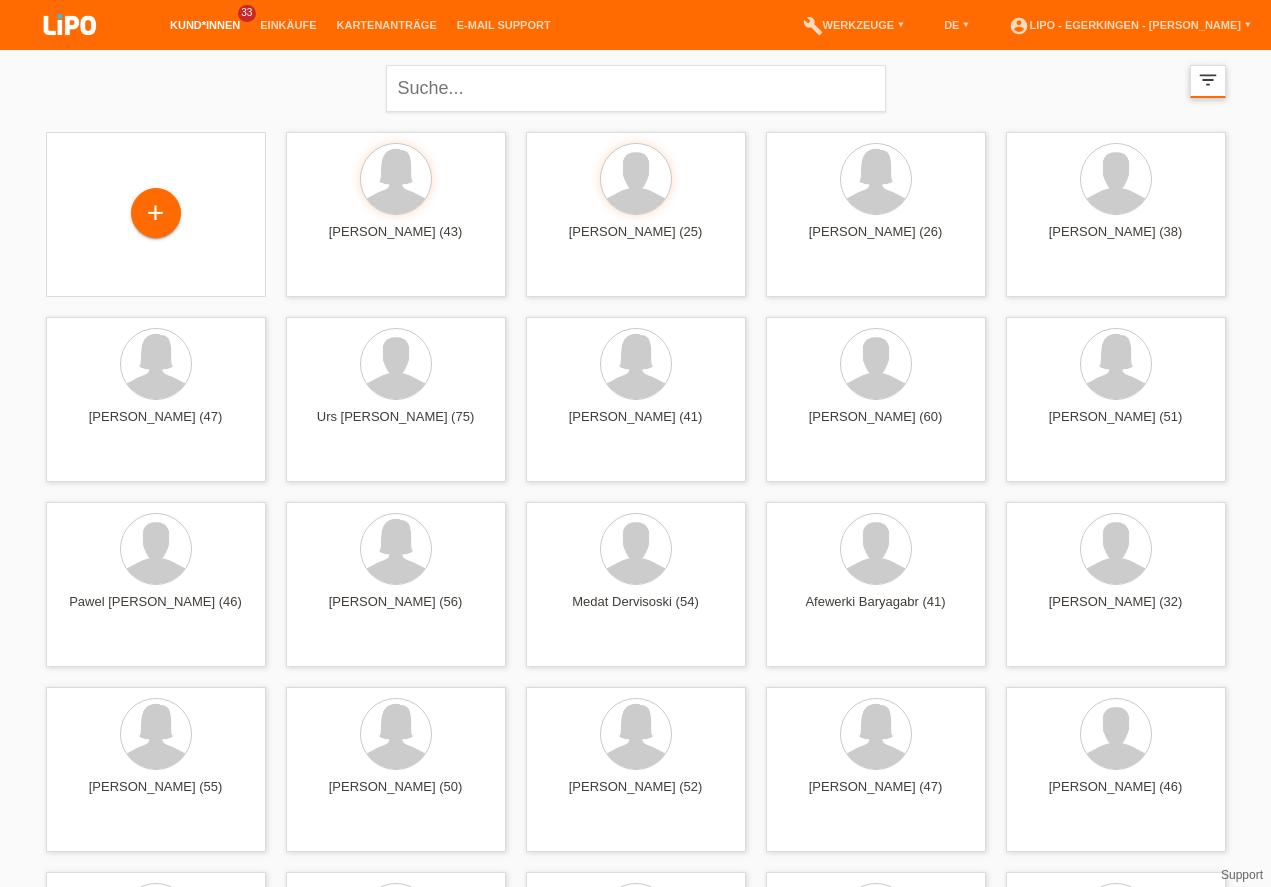 click on "filter_list" at bounding box center (1208, 80) 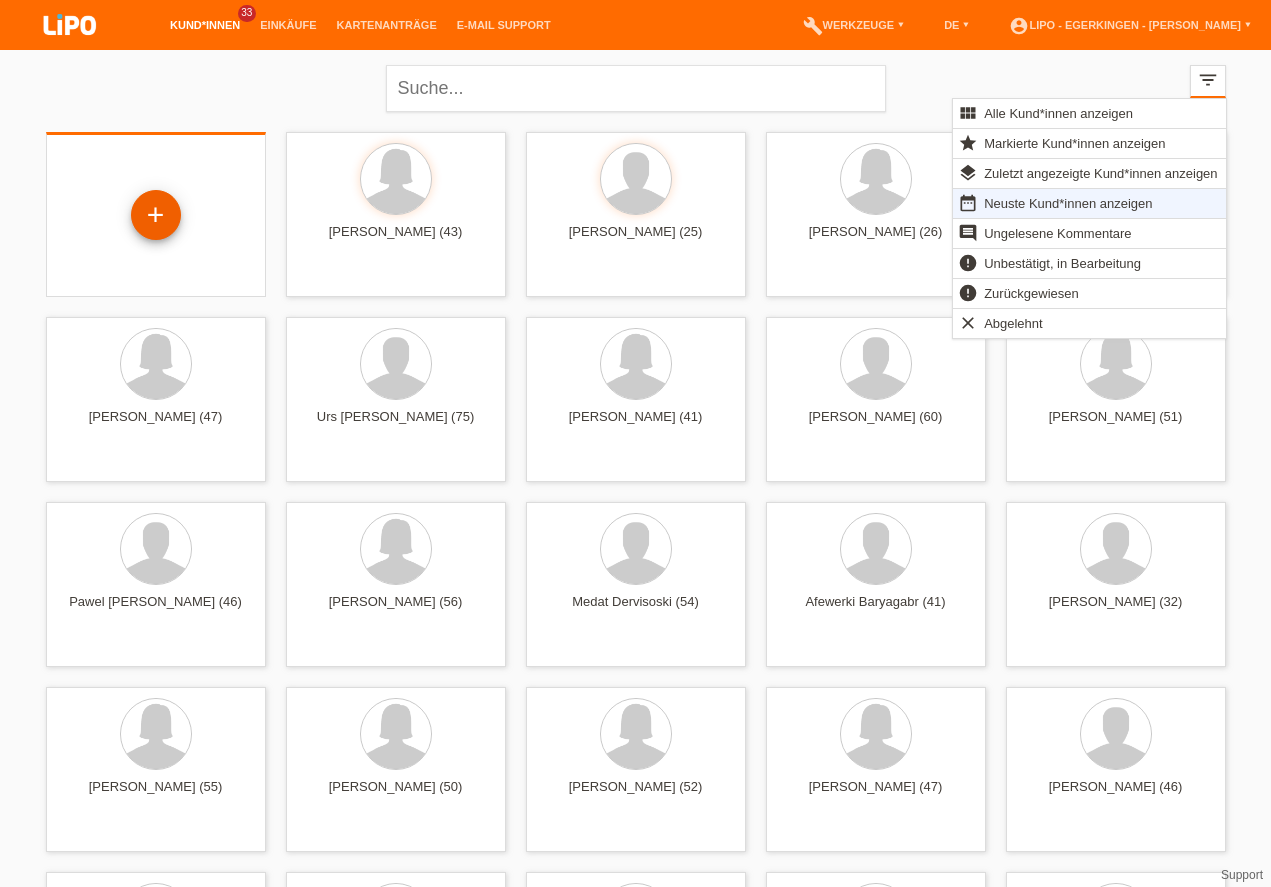 click on "+" at bounding box center [156, 215] 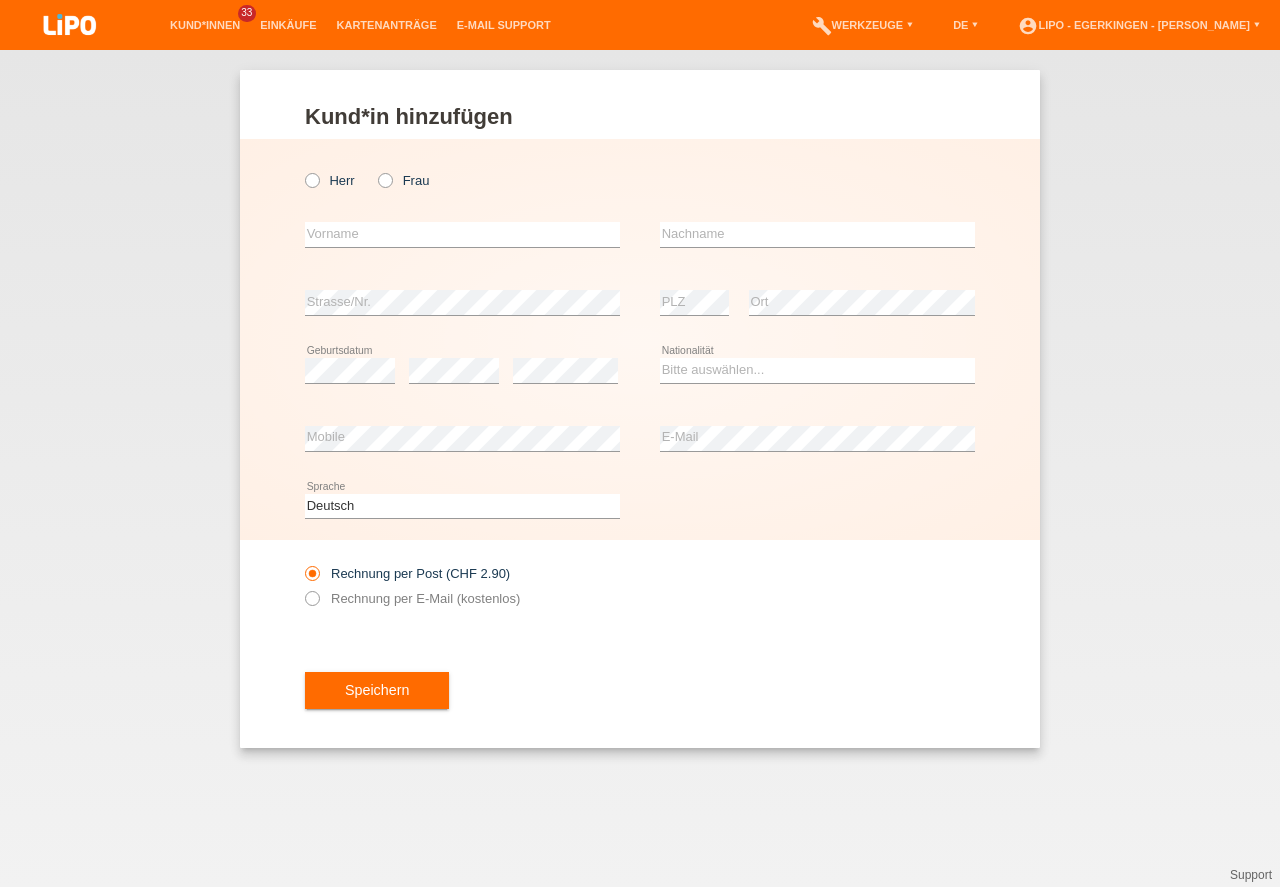 click at bounding box center [375, 170] 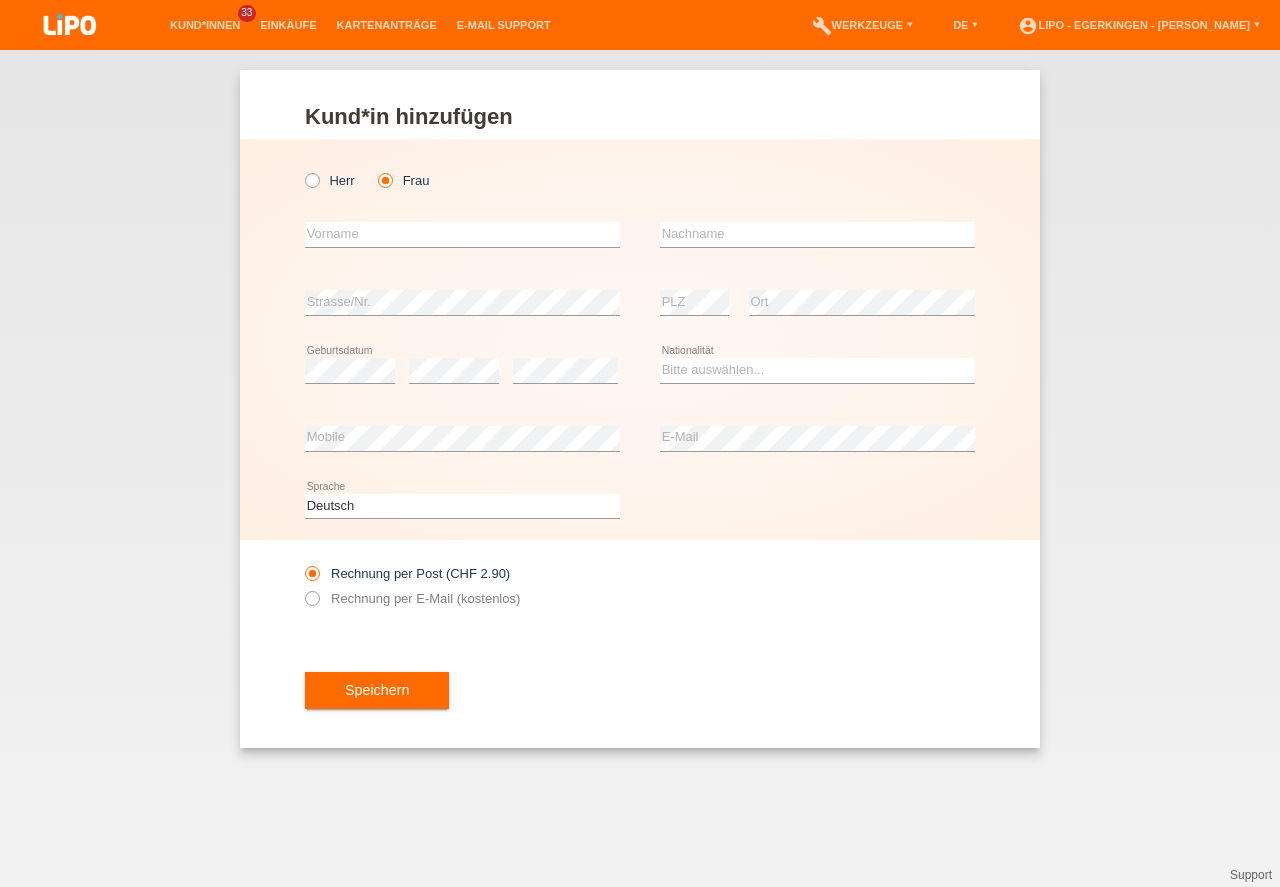 scroll, scrollTop: 0, scrollLeft: 0, axis: both 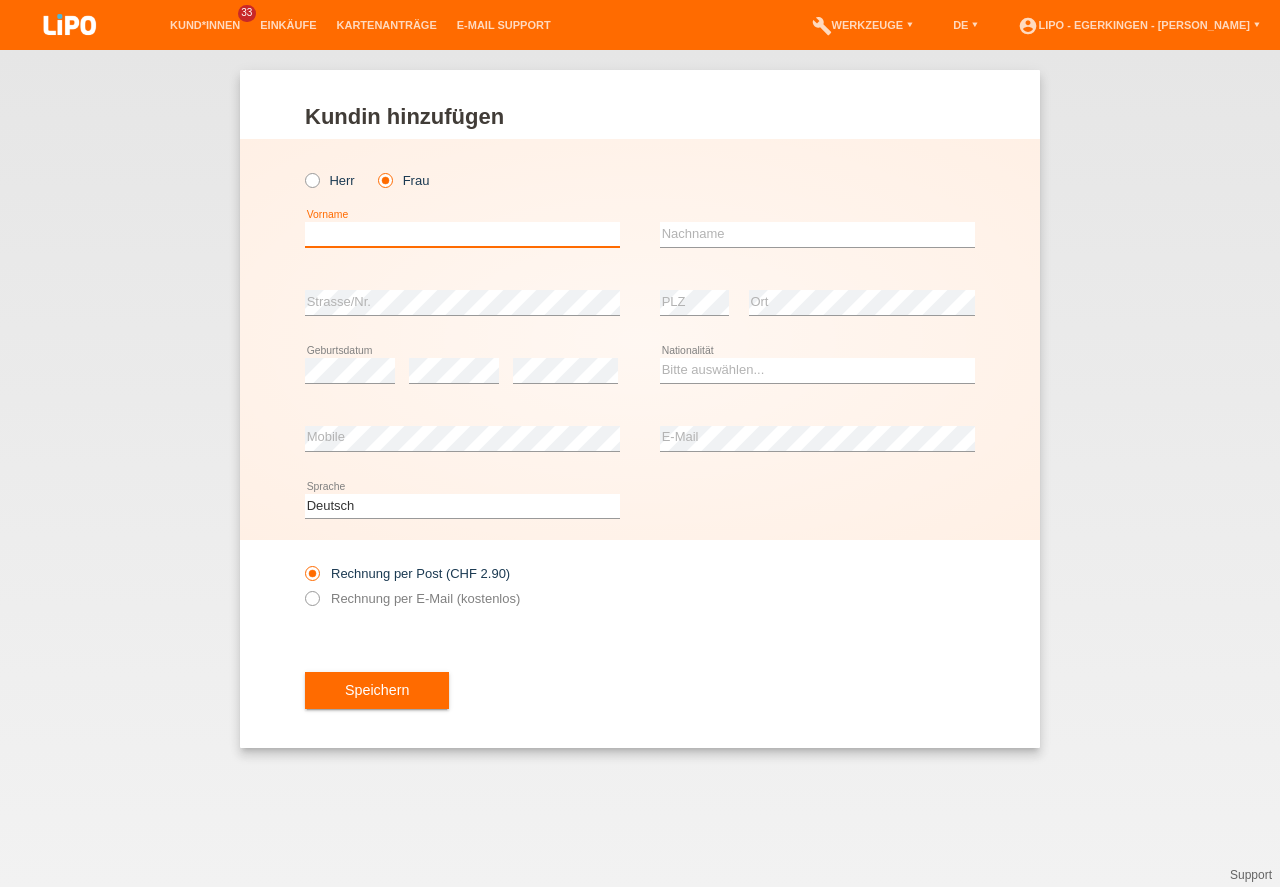click at bounding box center [462, 234] 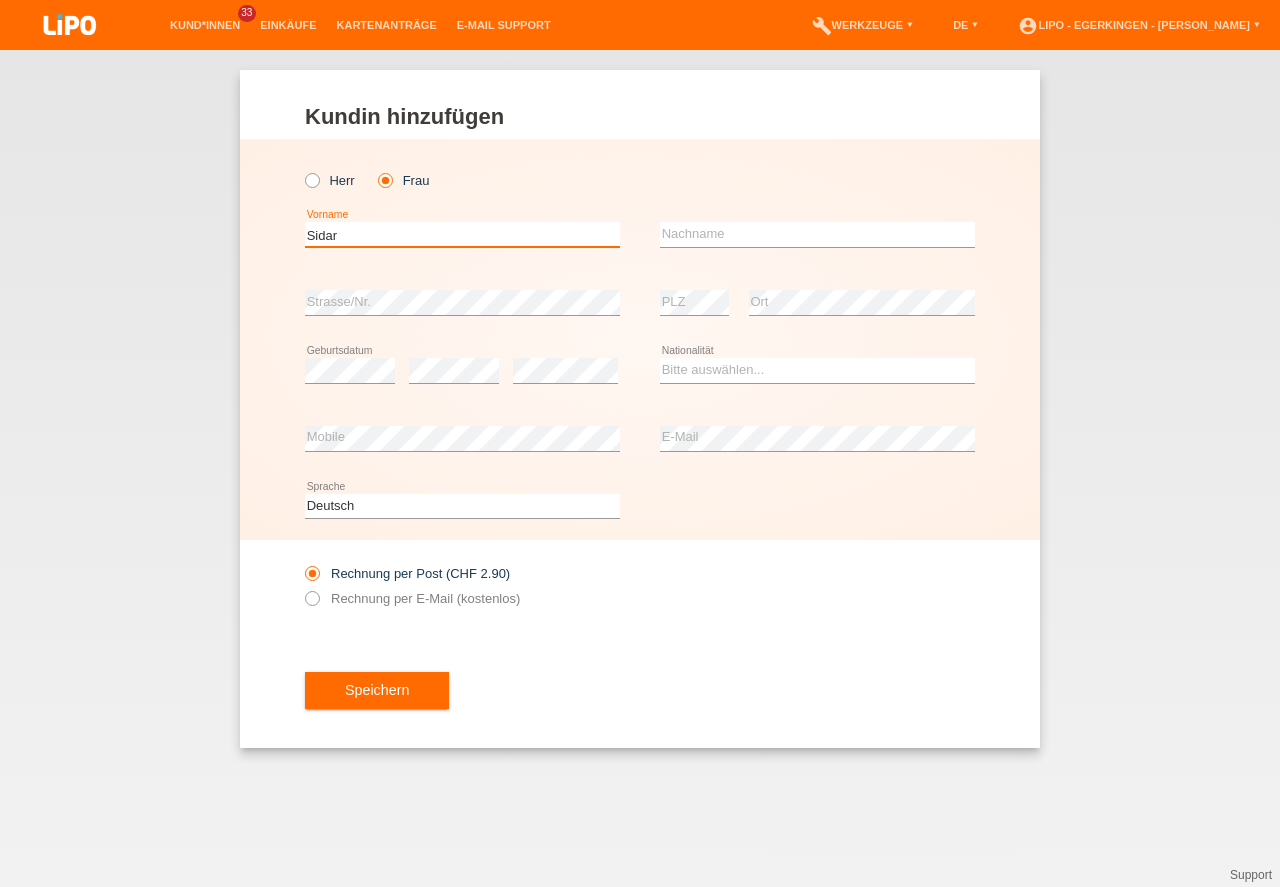 type on "Sidar" 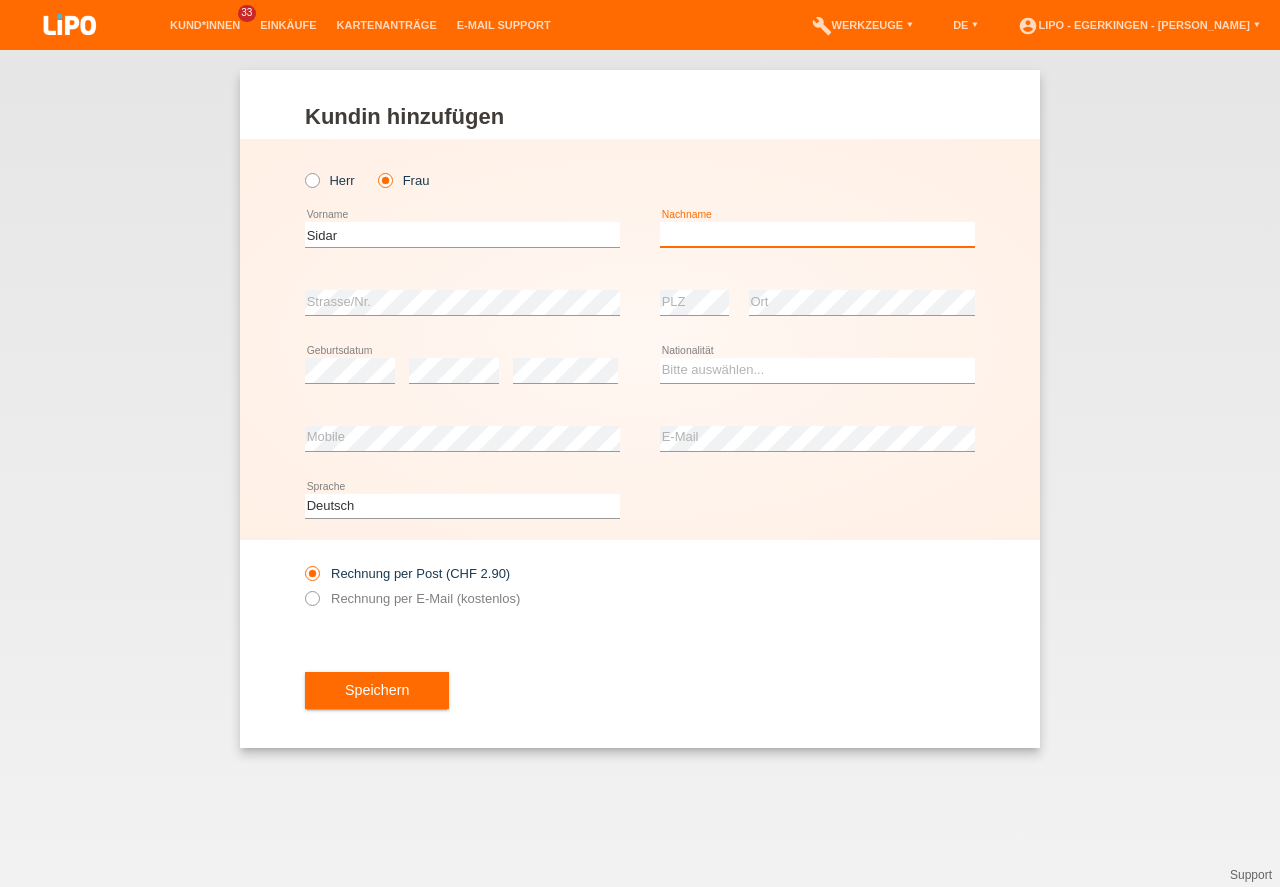 click at bounding box center (817, 234) 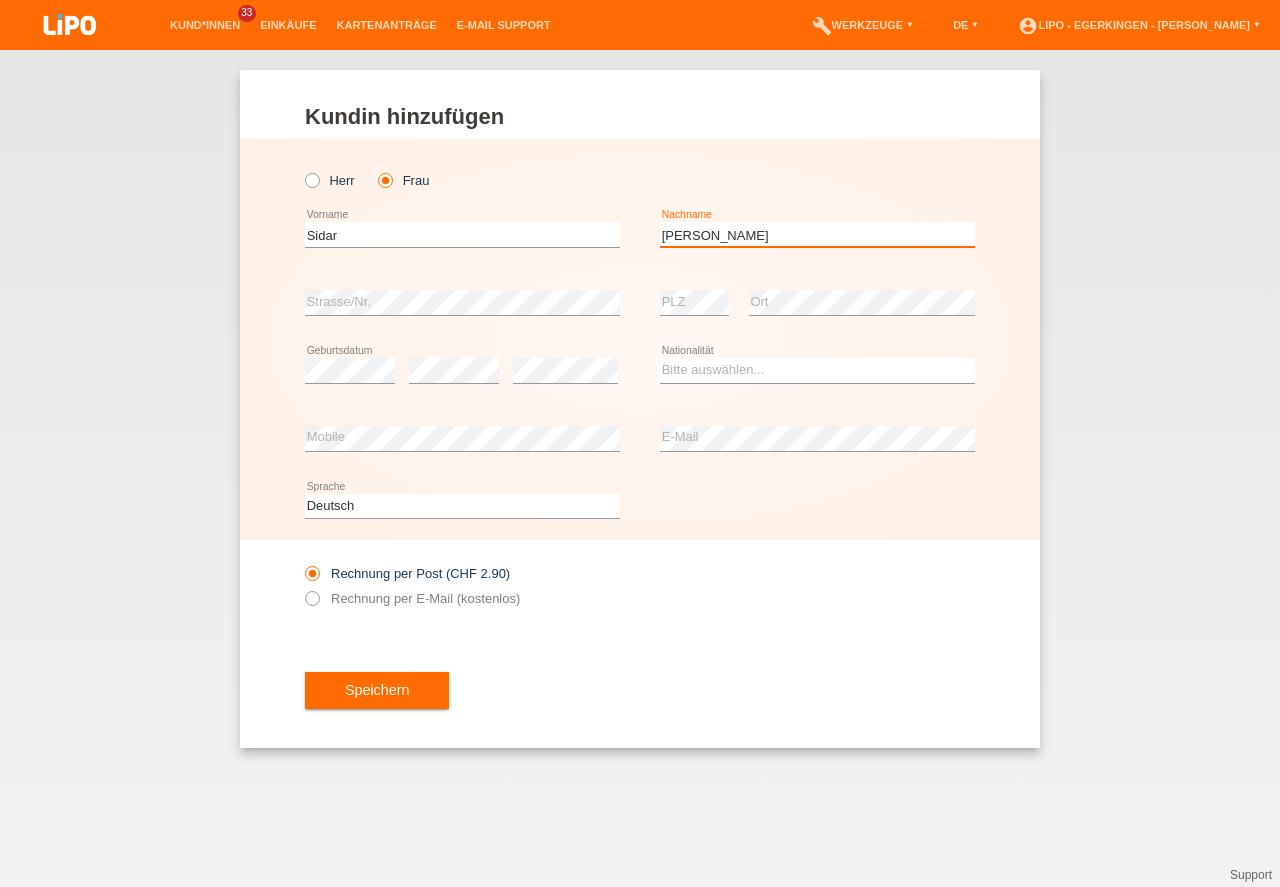 type on "[PERSON_NAME]" 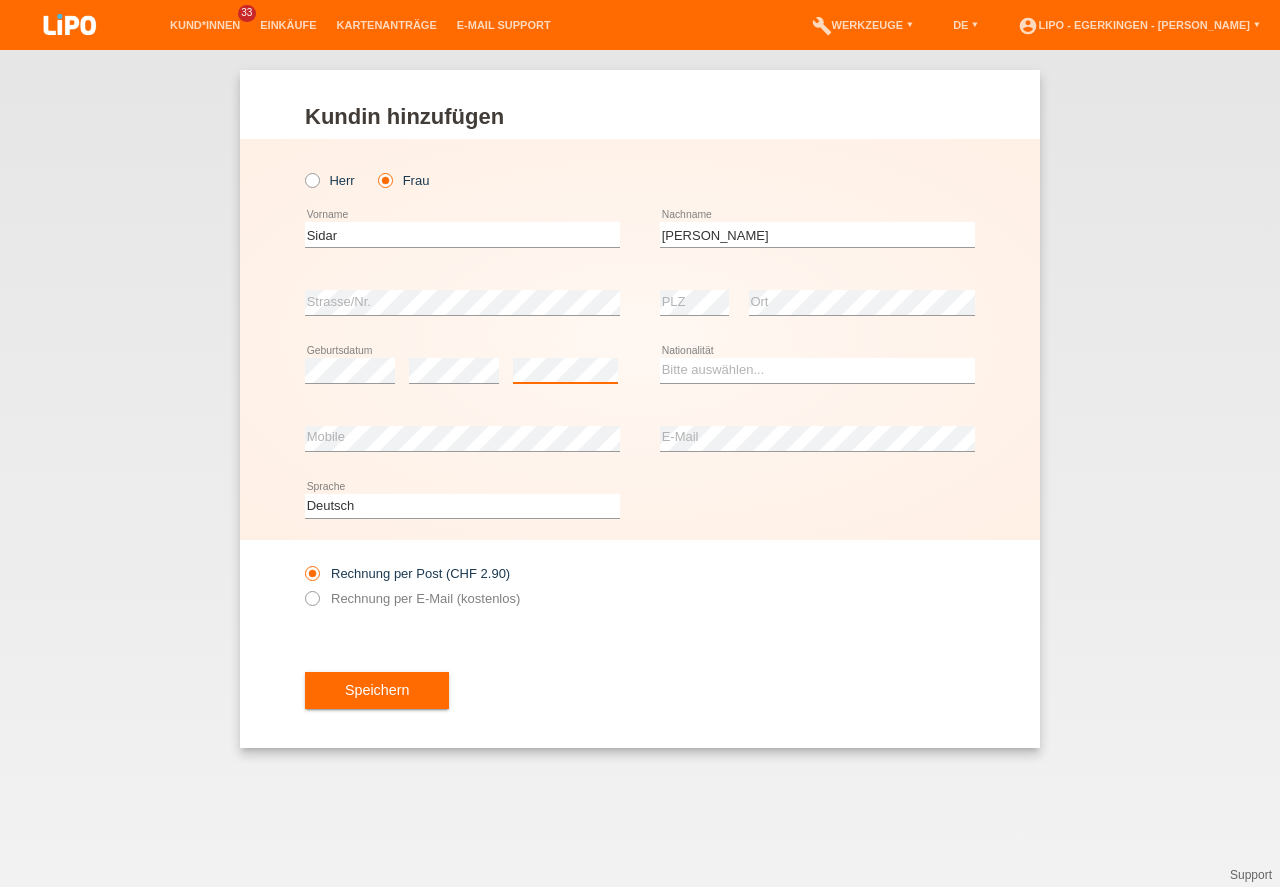 scroll, scrollTop: 0, scrollLeft: 0, axis: both 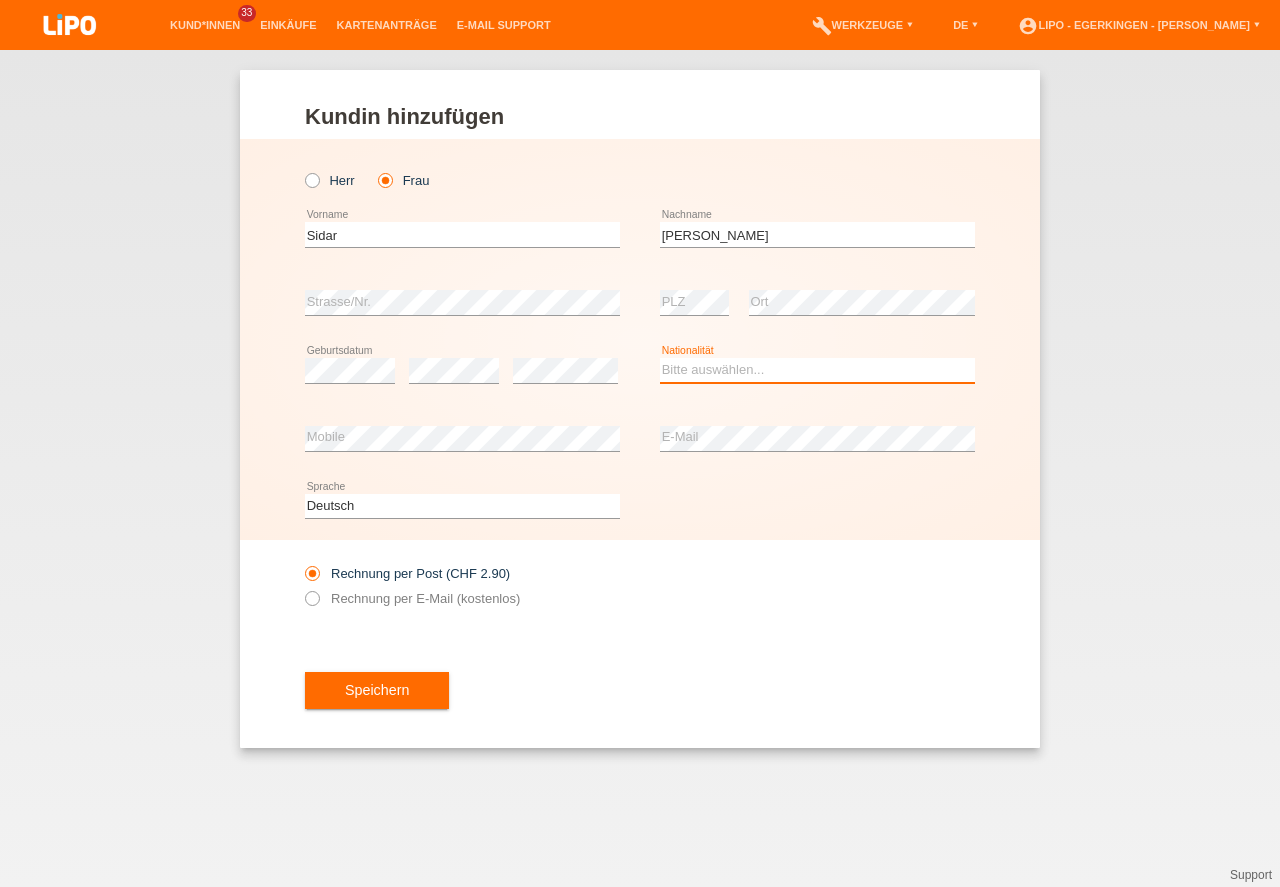 click on "Bitte auswählen...
Schweiz
Deutschland
Liechtenstein
Österreich
------------
Afghanistan
Ägypten
Åland
Albanien
Algerien" at bounding box center [817, 370] 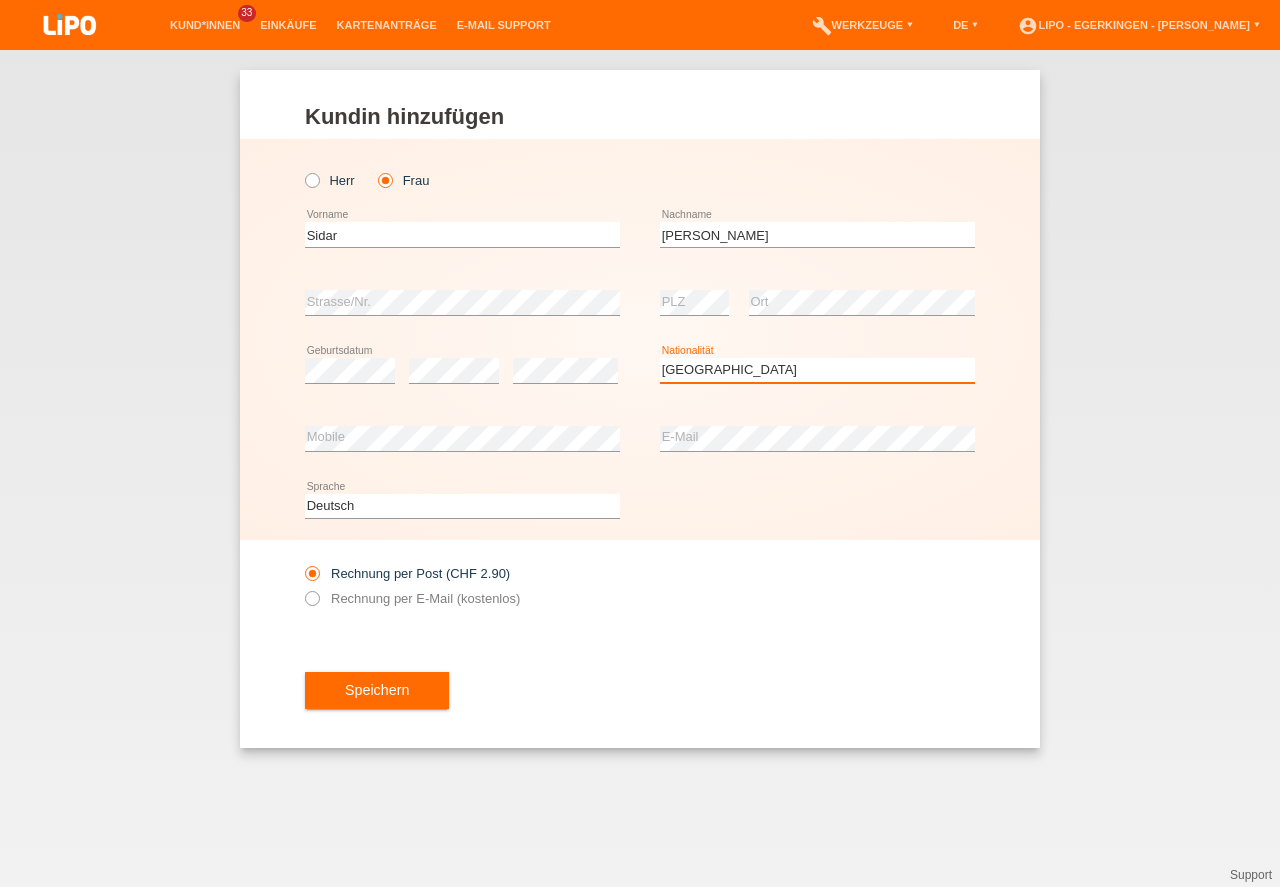 click on "Schweiz" at bounding box center (0, 0) 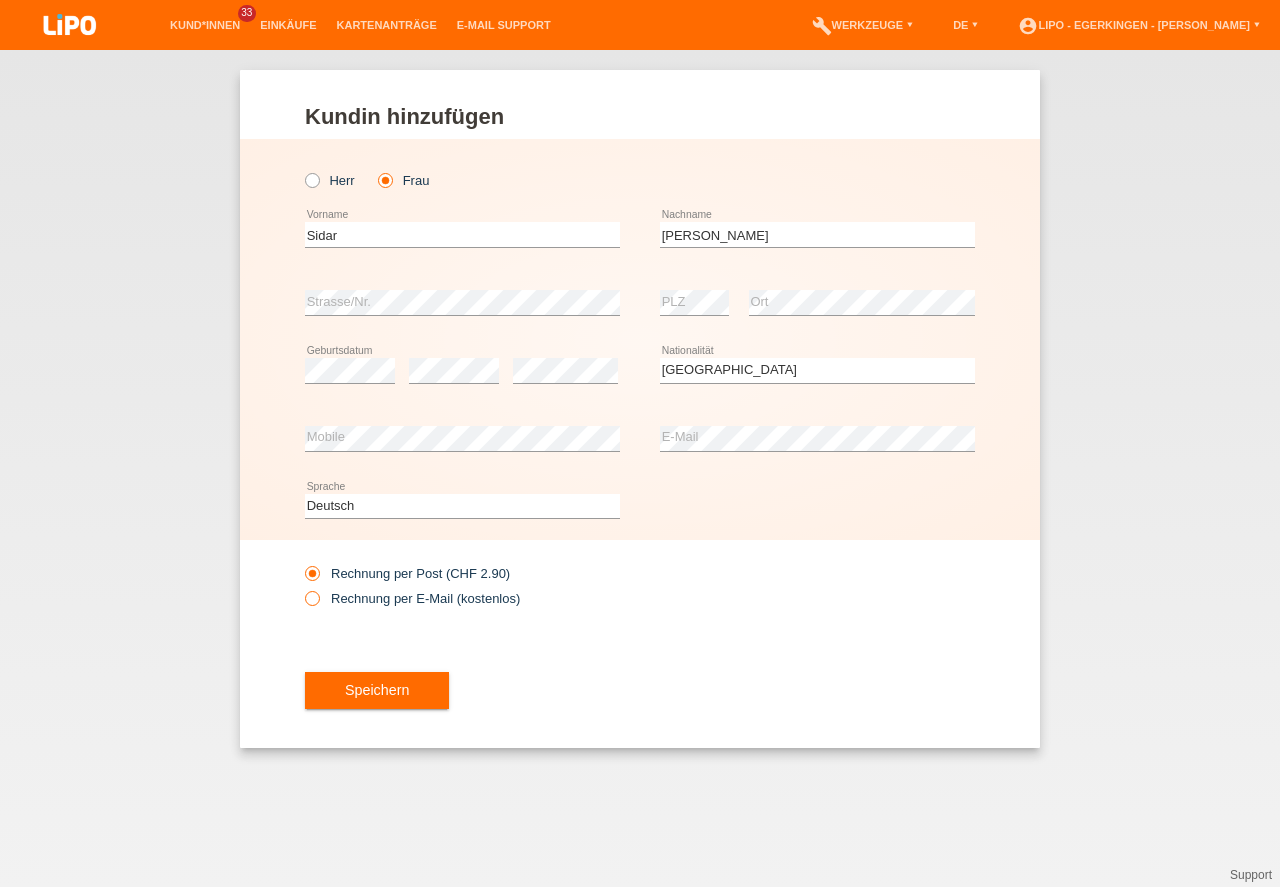 click at bounding box center (302, 588) 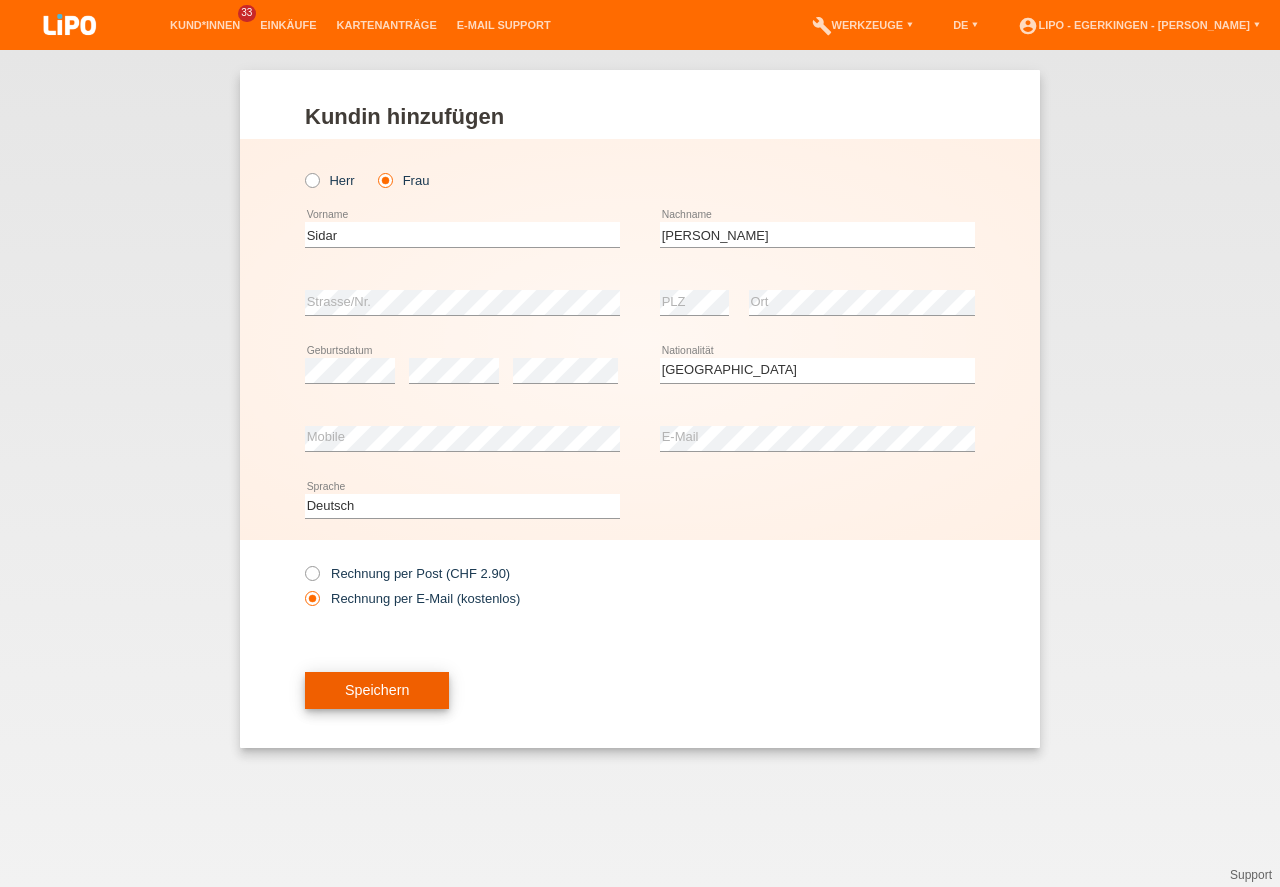 click on "Speichern" at bounding box center (377, 691) 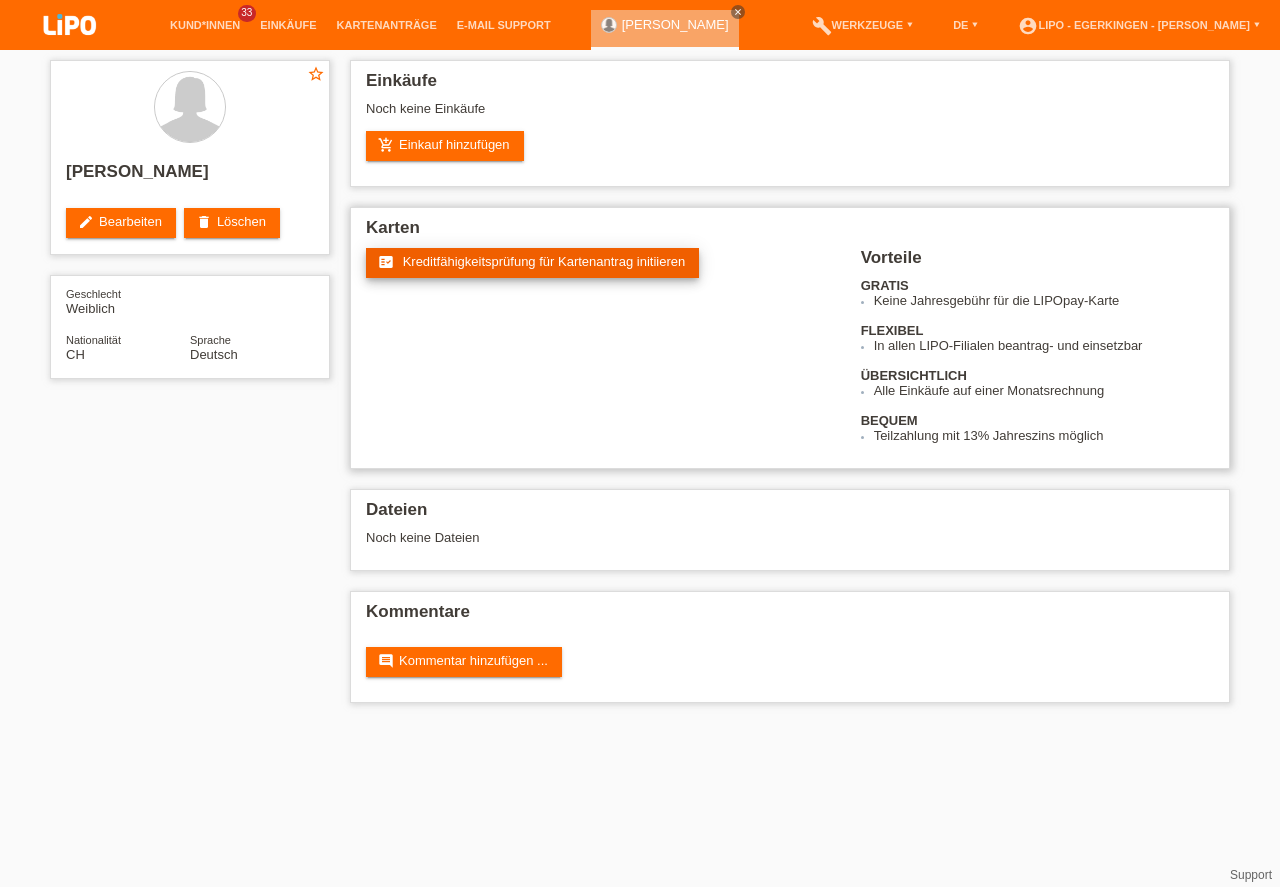 scroll, scrollTop: 0, scrollLeft: 0, axis: both 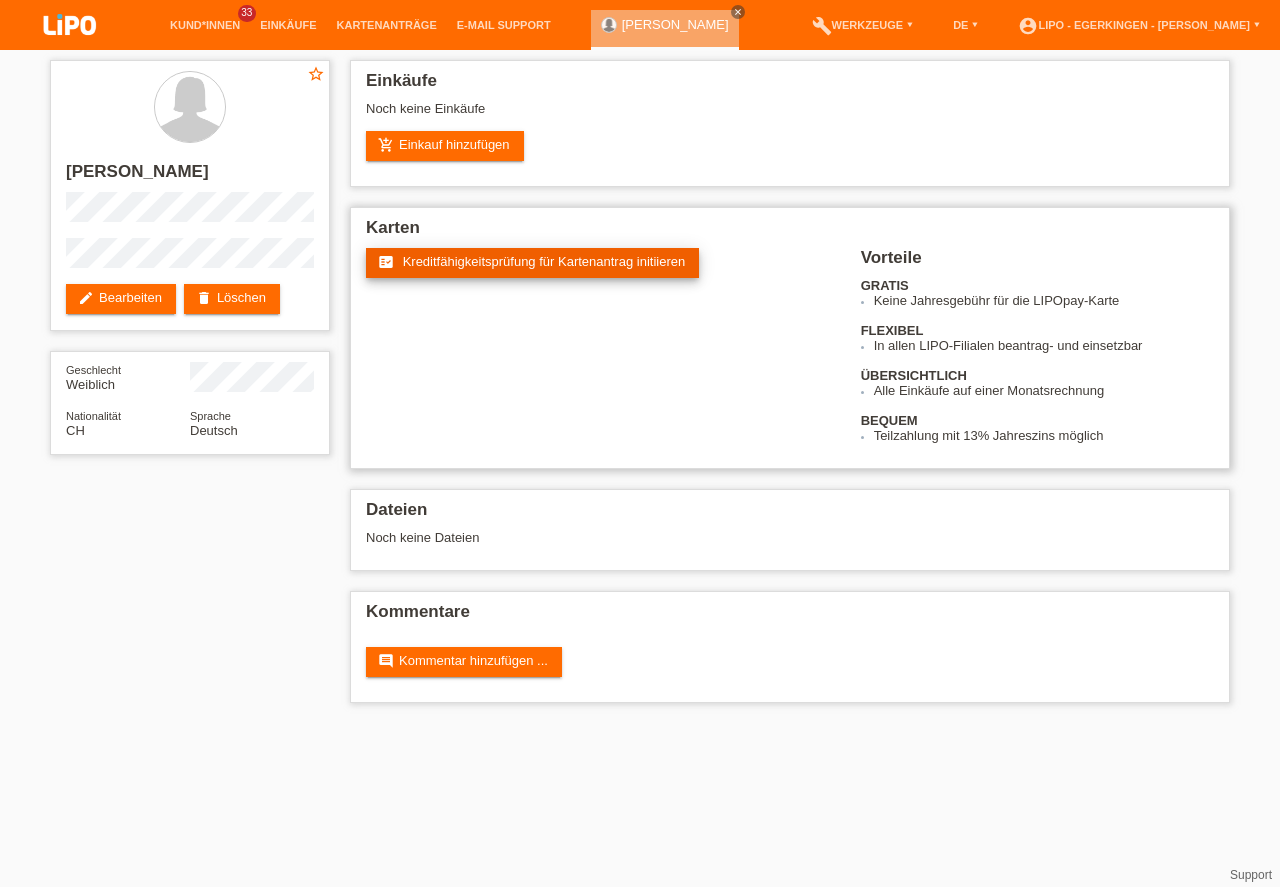 click on "Kreditfähigkeitsprüfung für Kartenantrag initiieren" at bounding box center [544, 261] 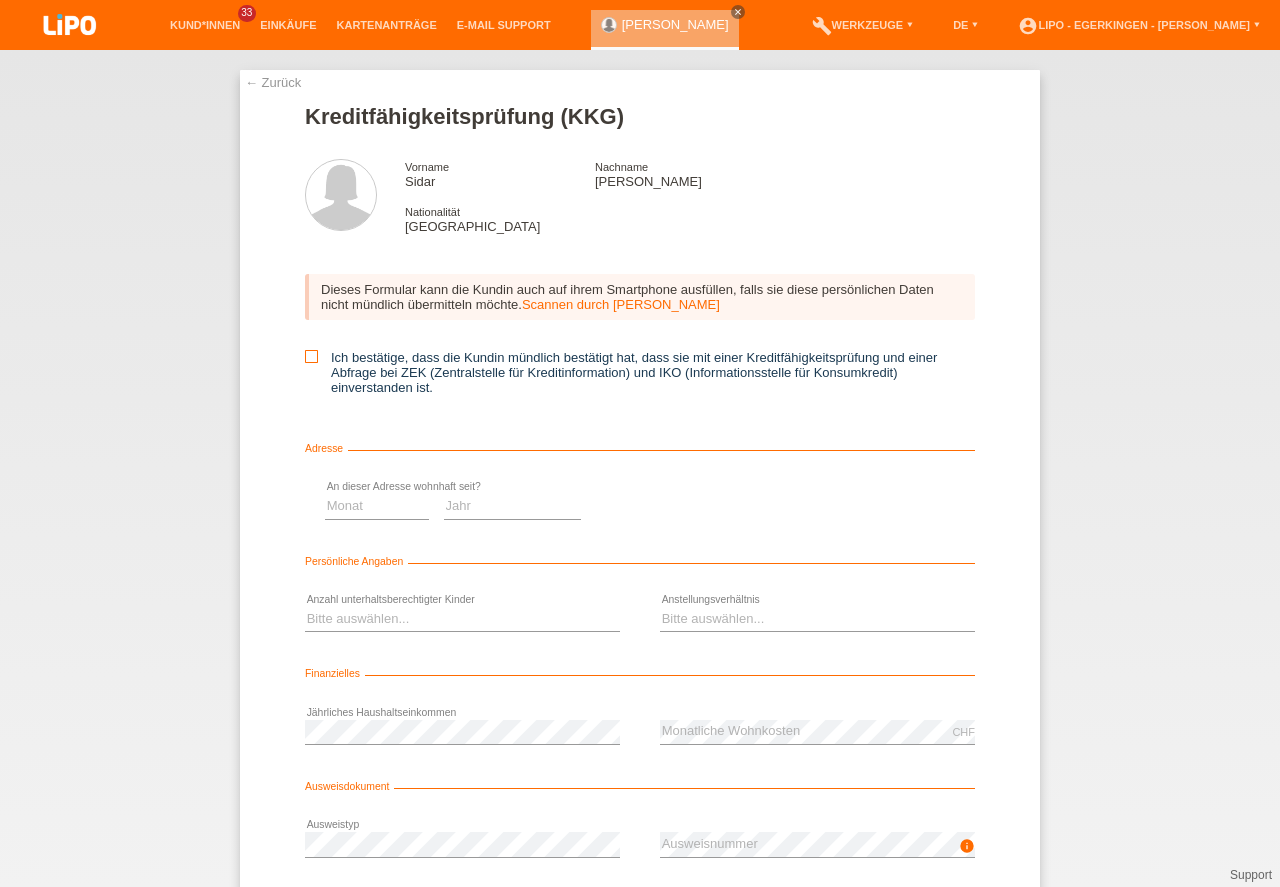 scroll, scrollTop: 0, scrollLeft: 0, axis: both 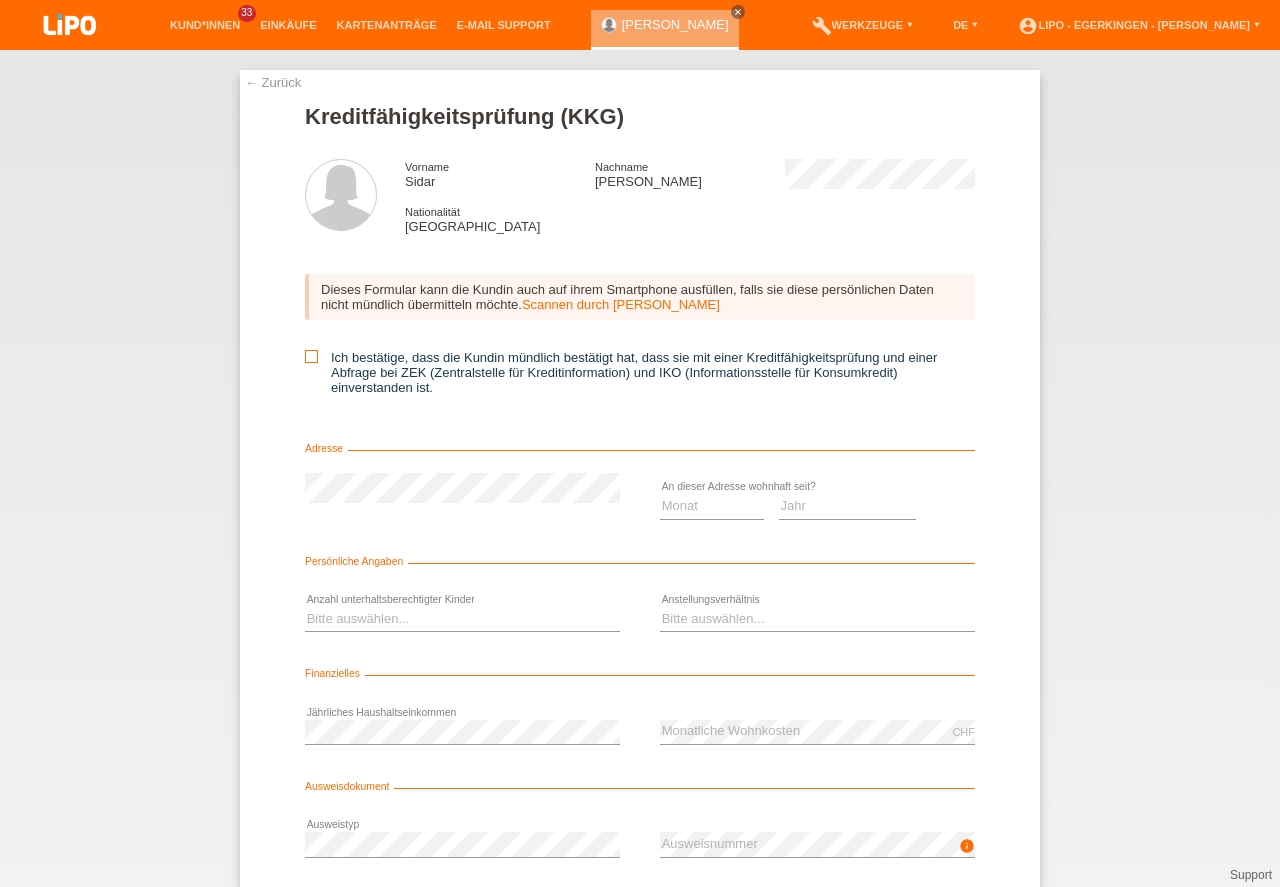 click at bounding box center (311, 356) 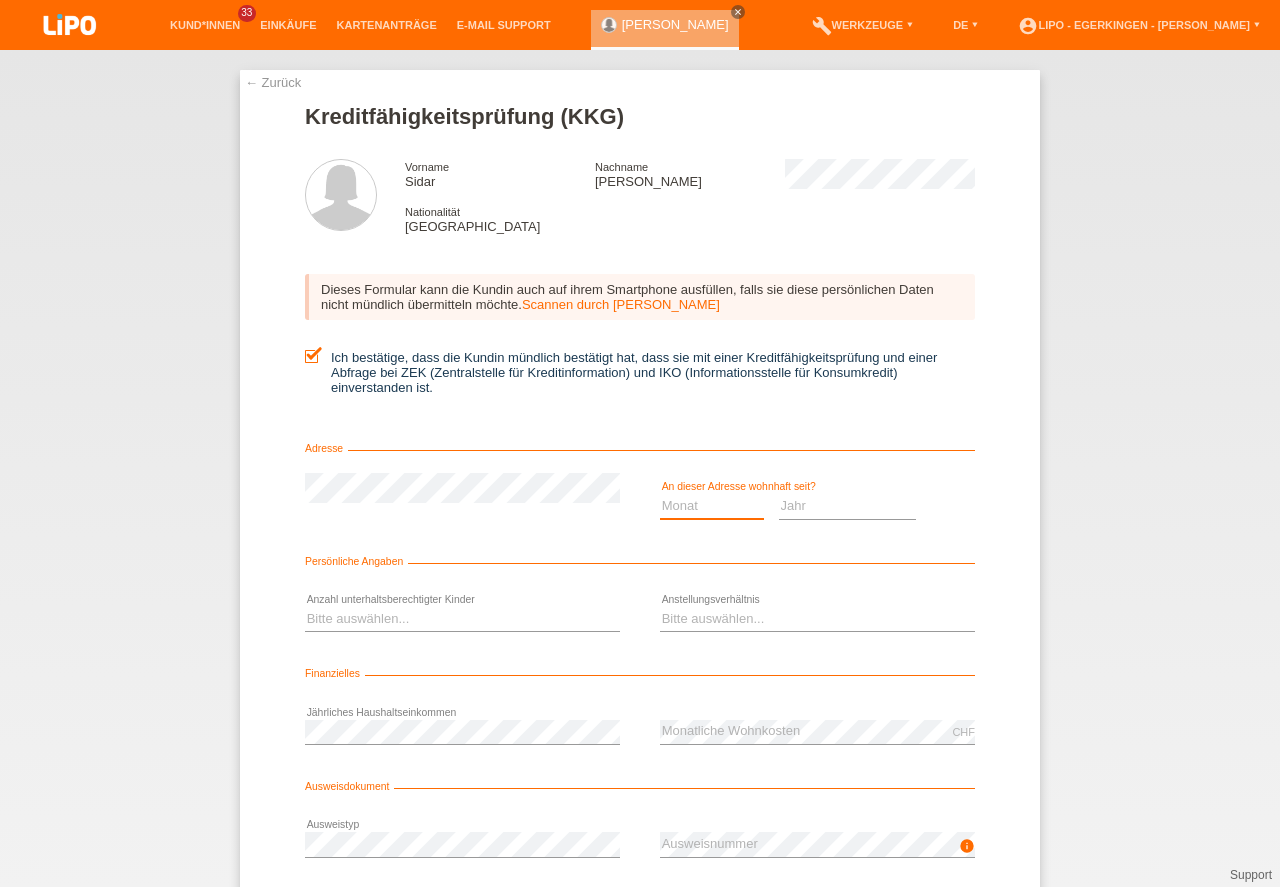 click on "Monat
01
02
03
04
05
06
07
08
09
10" at bounding box center [712, 506] 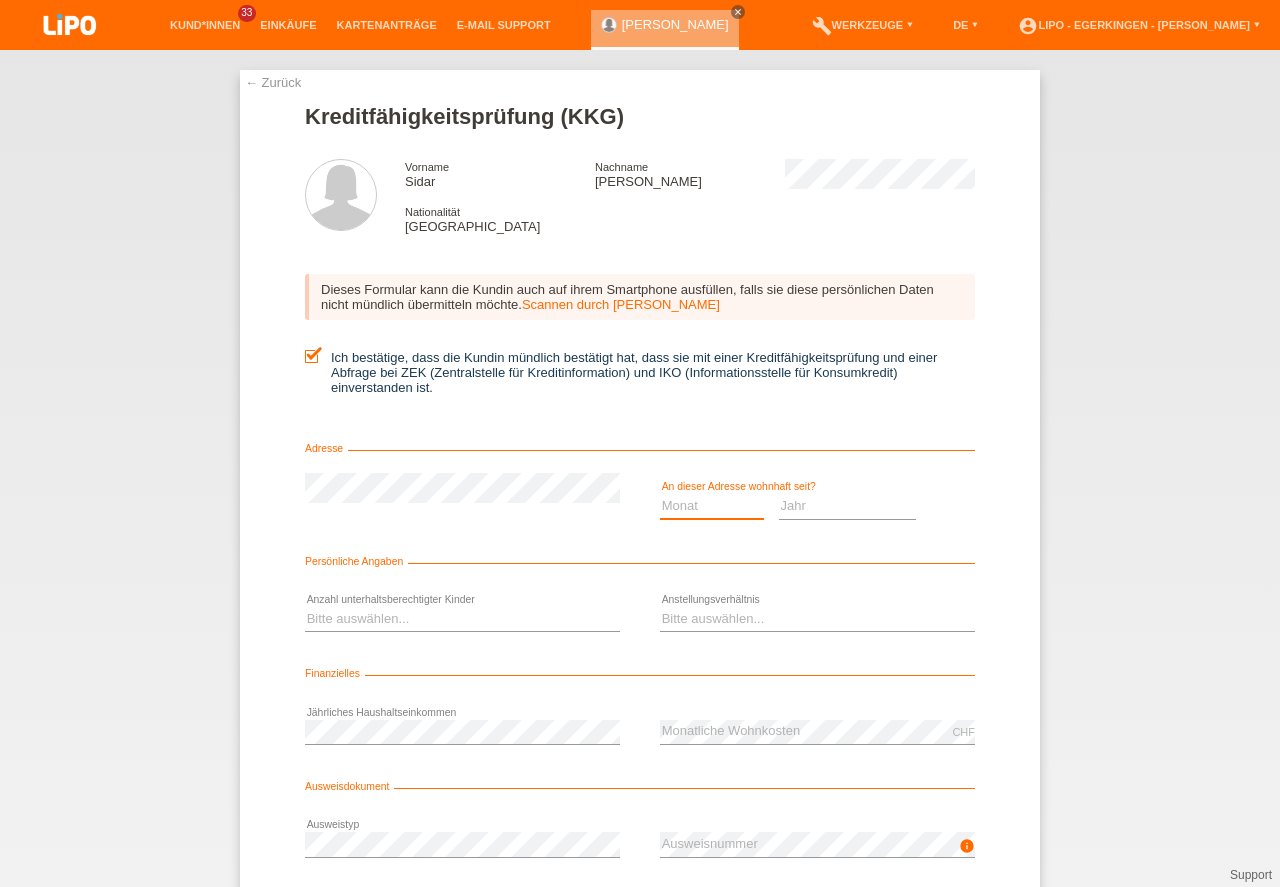 select on "01" 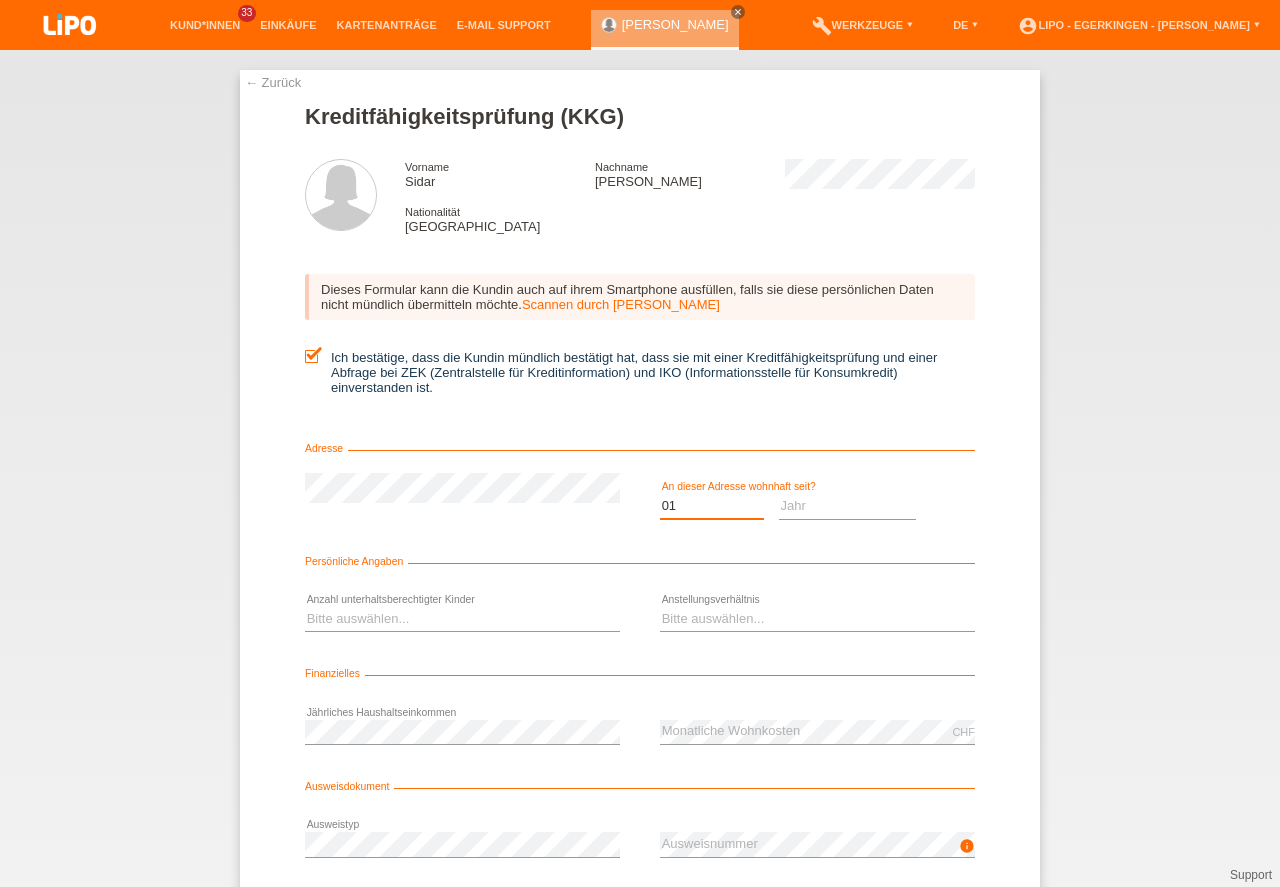 click on "01" at bounding box center [0, 0] 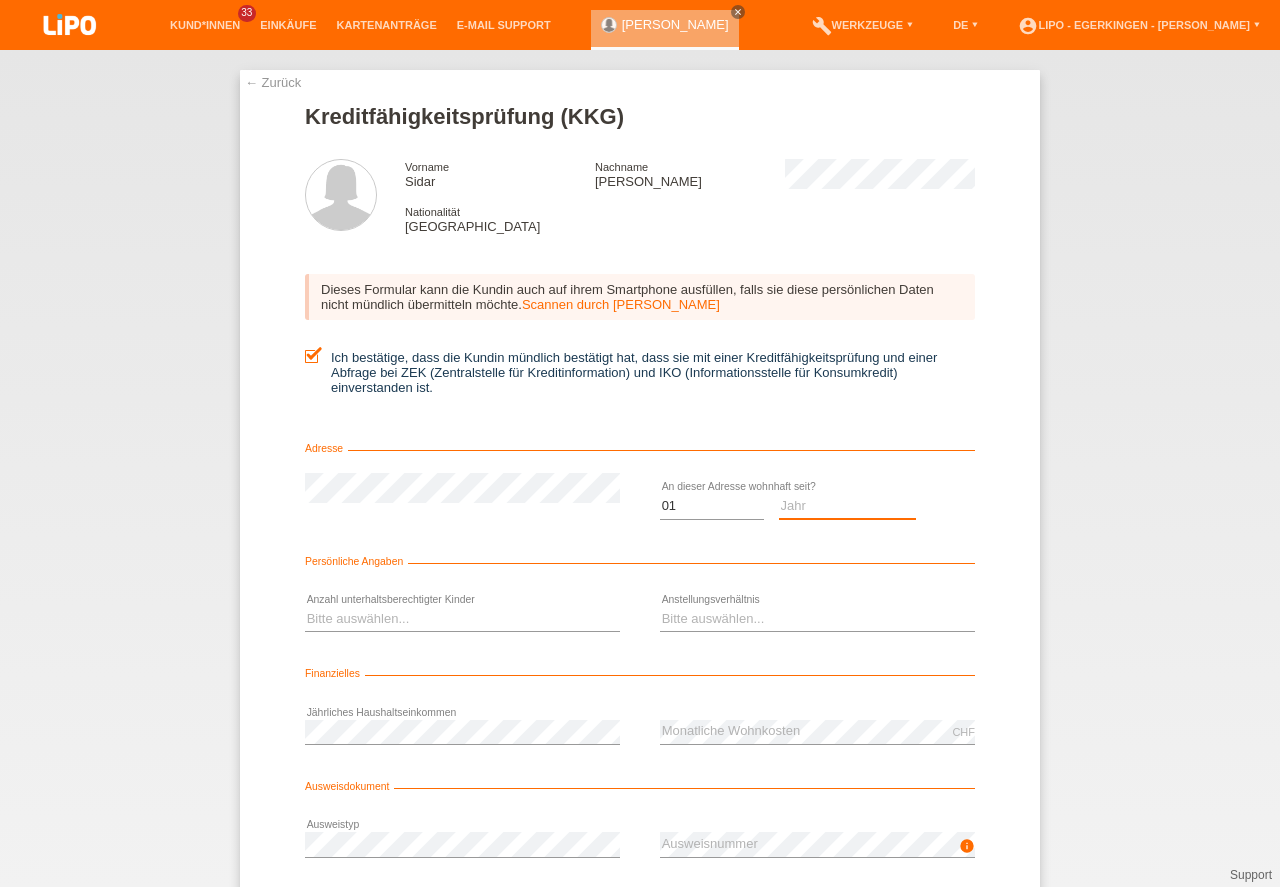 click on "Jahr
2025
2024
2023
2022
2021
2020
2019
2018
2017
2016 2015 2014 2013 2012 2011 2010 2009 2008 2007 2006 2005 2004 2003" at bounding box center [848, 506] 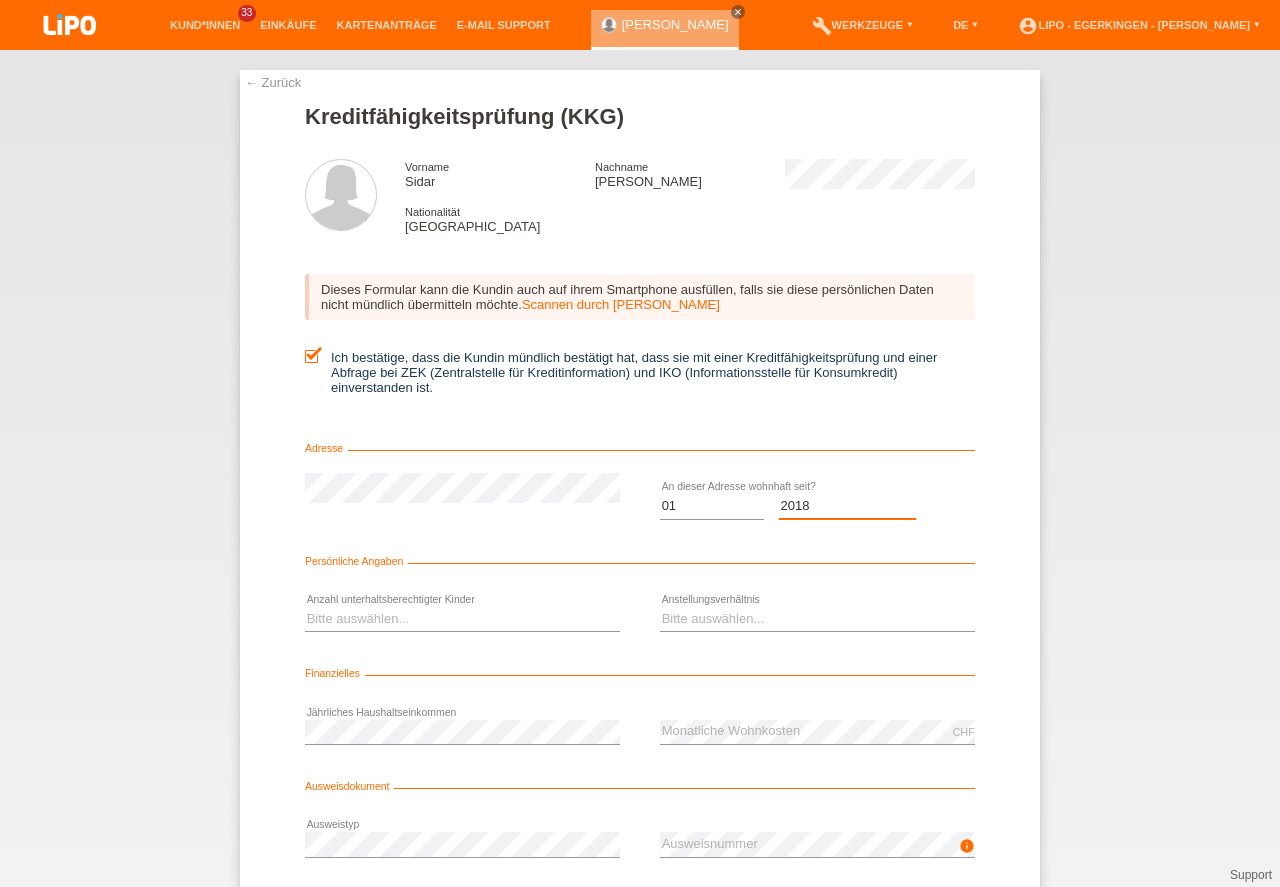 select on "2018" 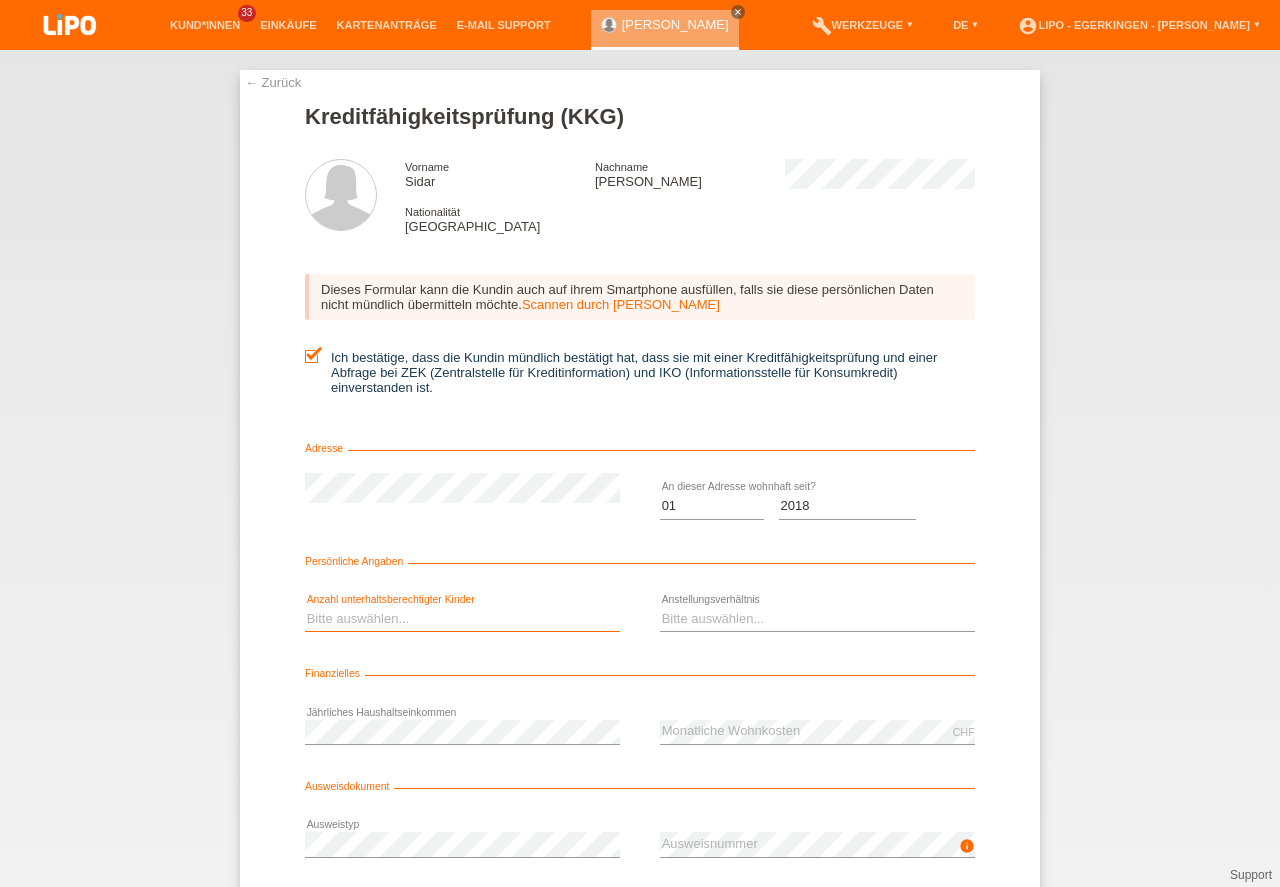 click on "Bitte auswählen...
0
1
2
3
4
5
6
7
8
9" at bounding box center (462, 619) 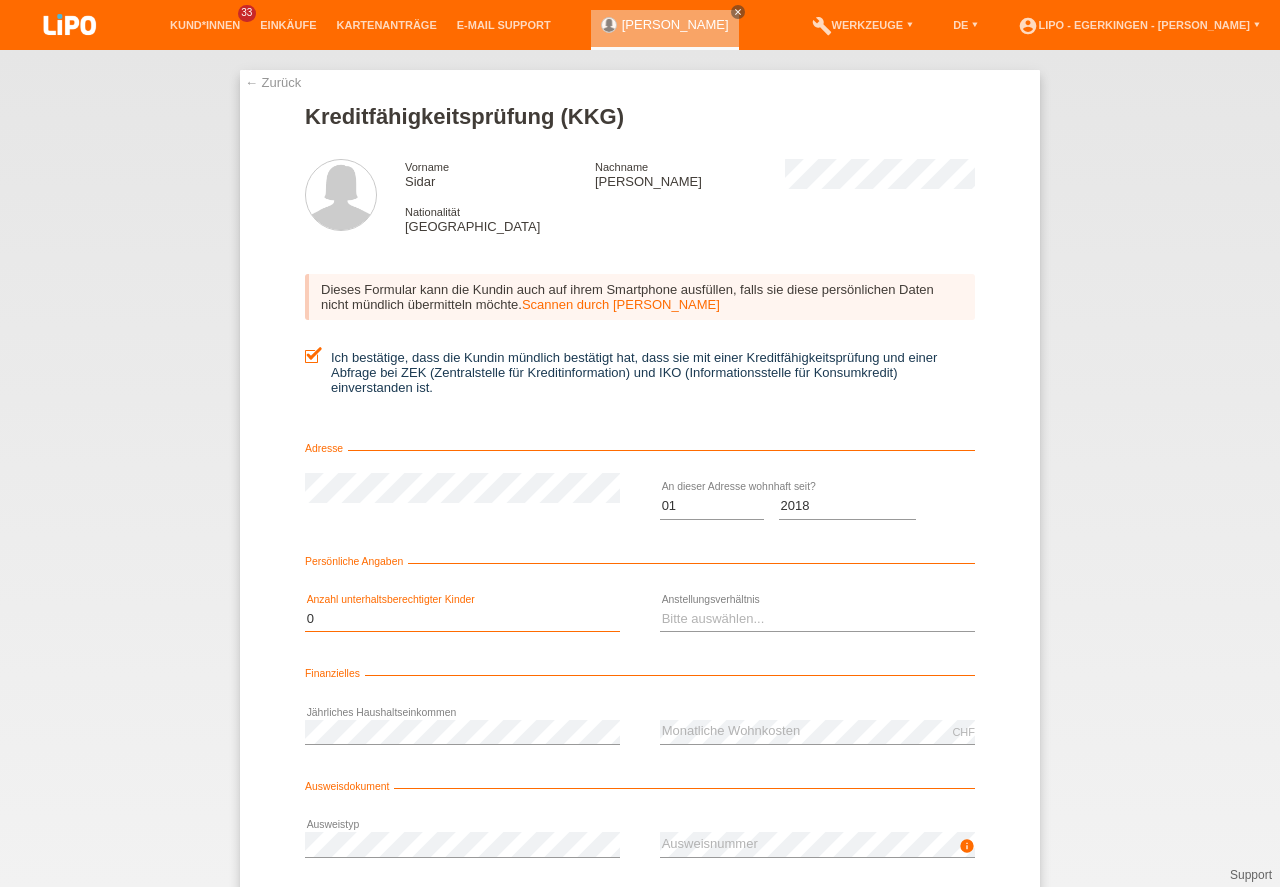 click on "0" at bounding box center (0, 0) 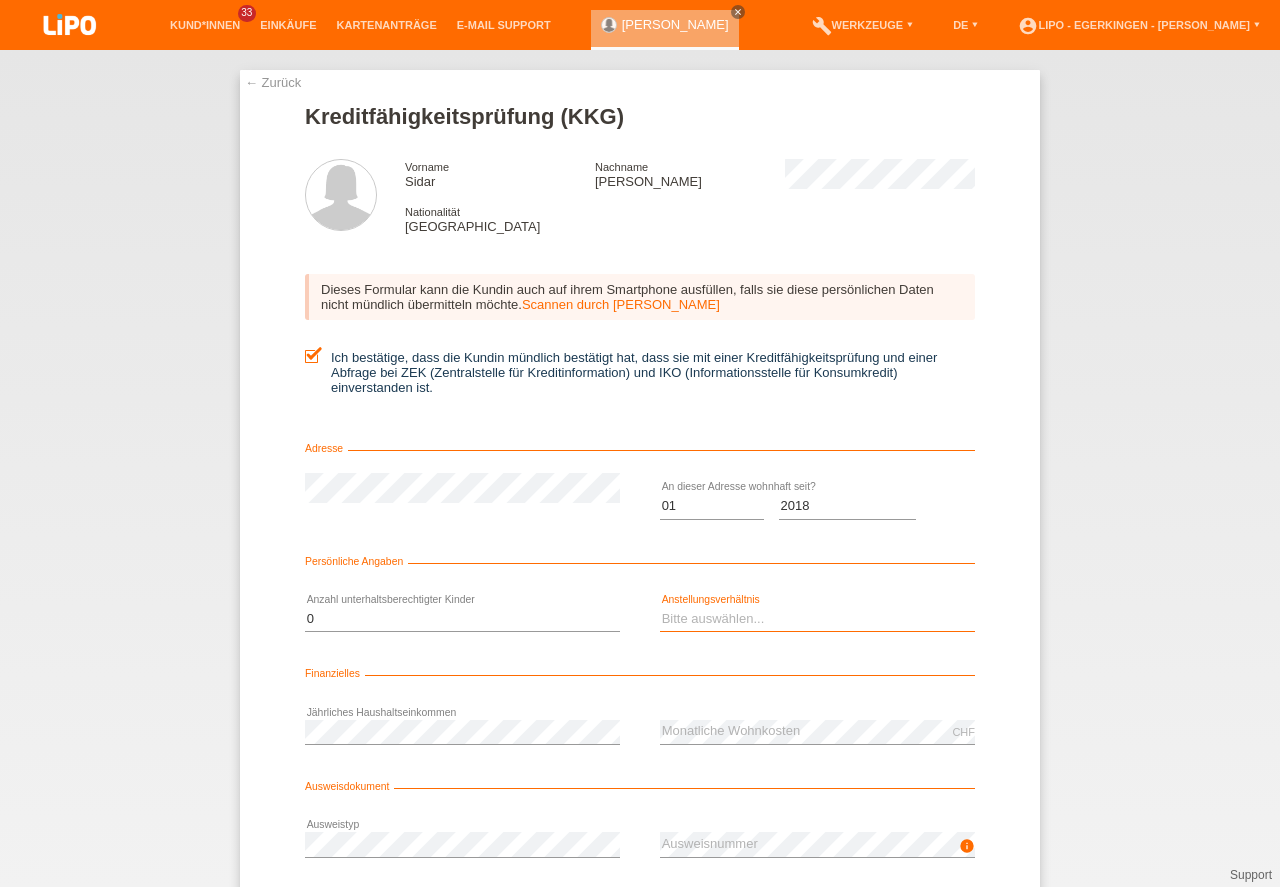 click on "Bitte auswählen...
Unbefristet
Befristet
Lehrling/Student
Pensioniert
Nicht arbeitstätig
Hausfrau/-mann
Selbständig" at bounding box center [817, 619] 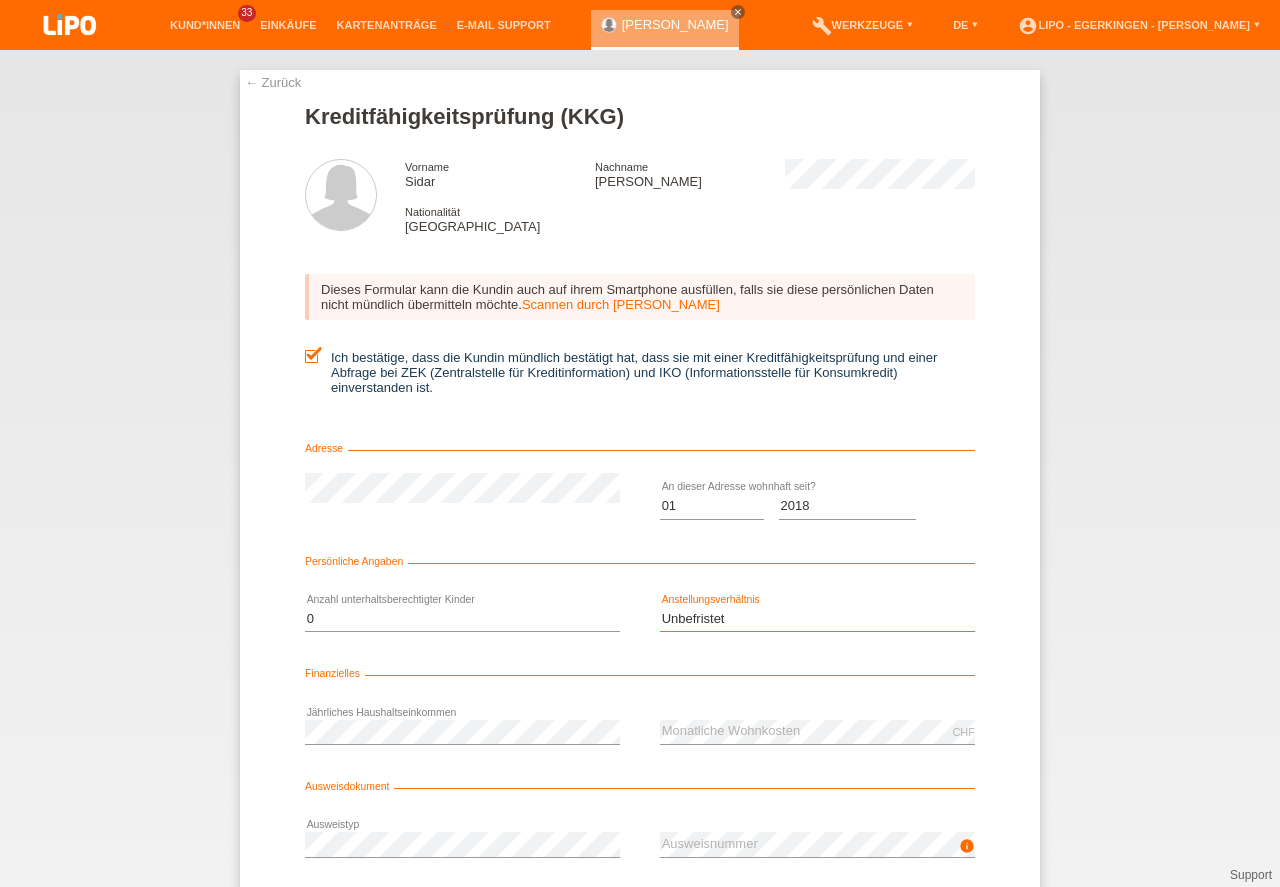 click on "Unbefristet" at bounding box center [0, 0] 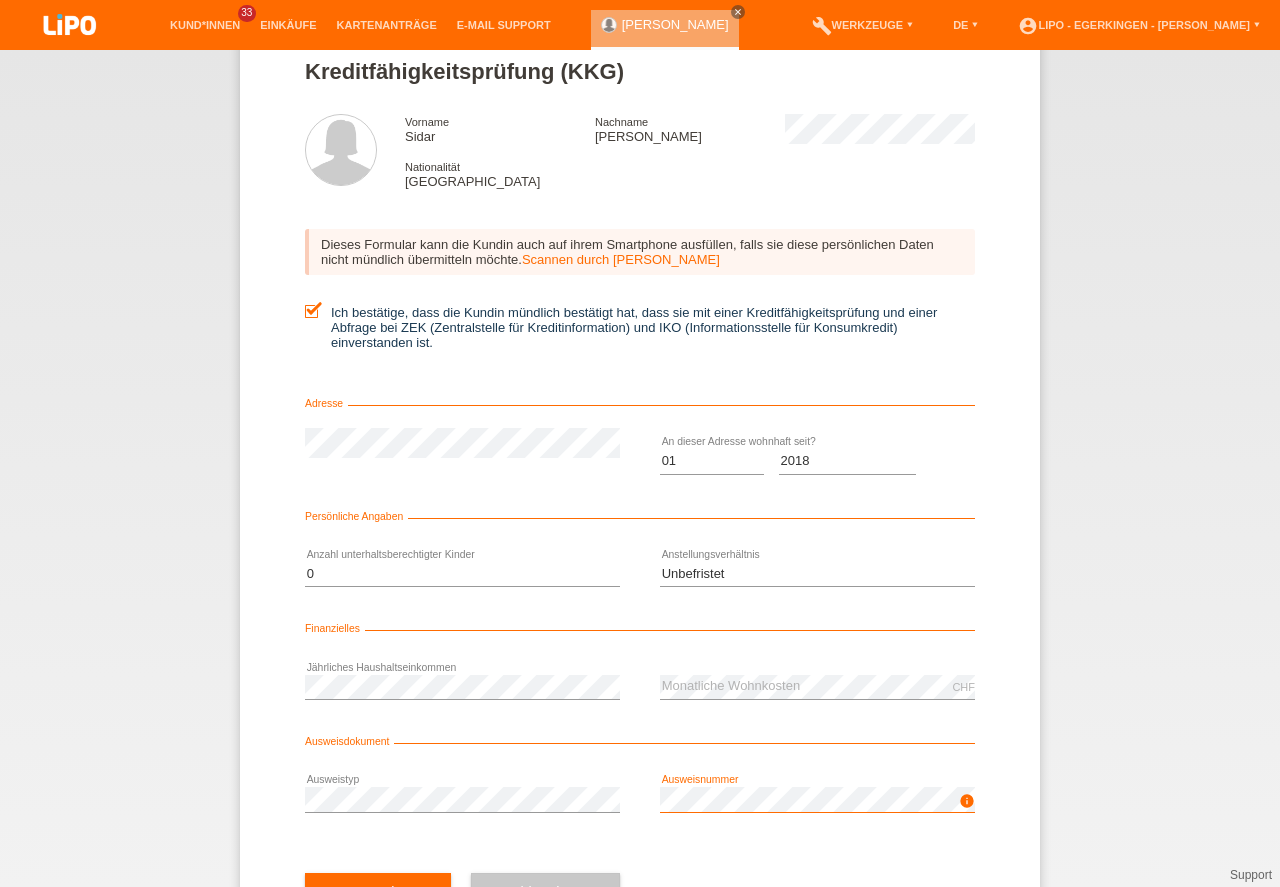 scroll, scrollTop: 90, scrollLeft: 0, axis: vertical 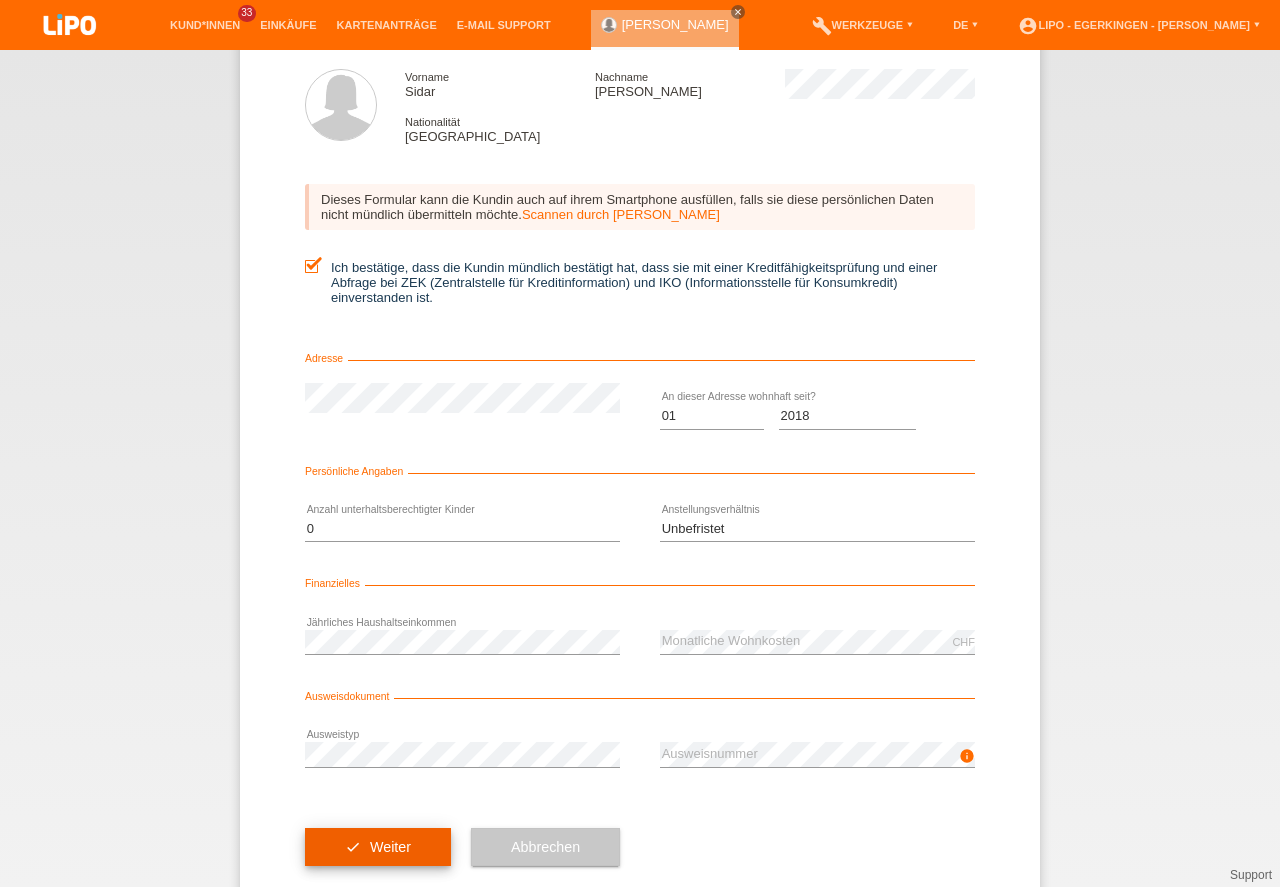 click on "check   Weiter" at bounding box center [378, 847] 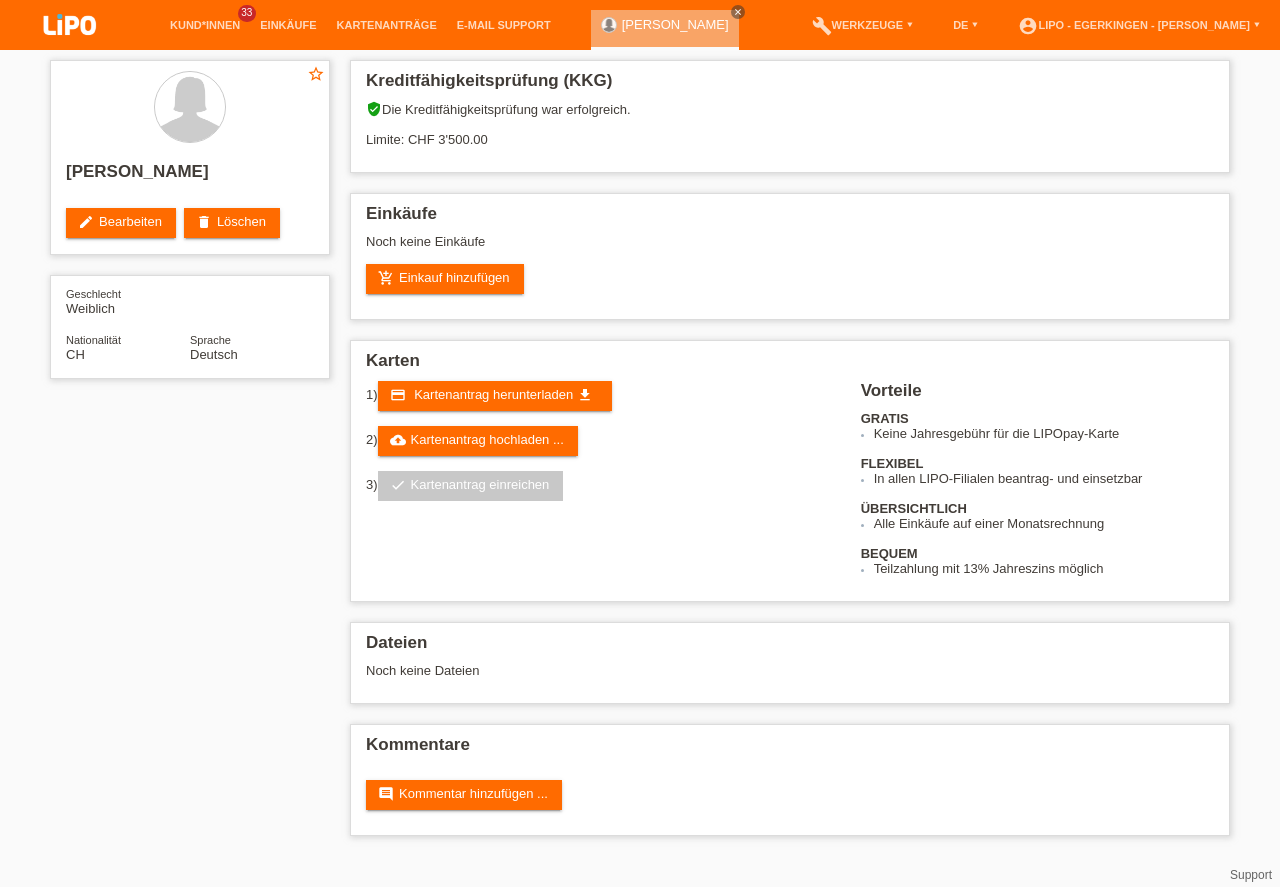 scroll, scrollTop: 0, scrollLeft: 0, axis: both 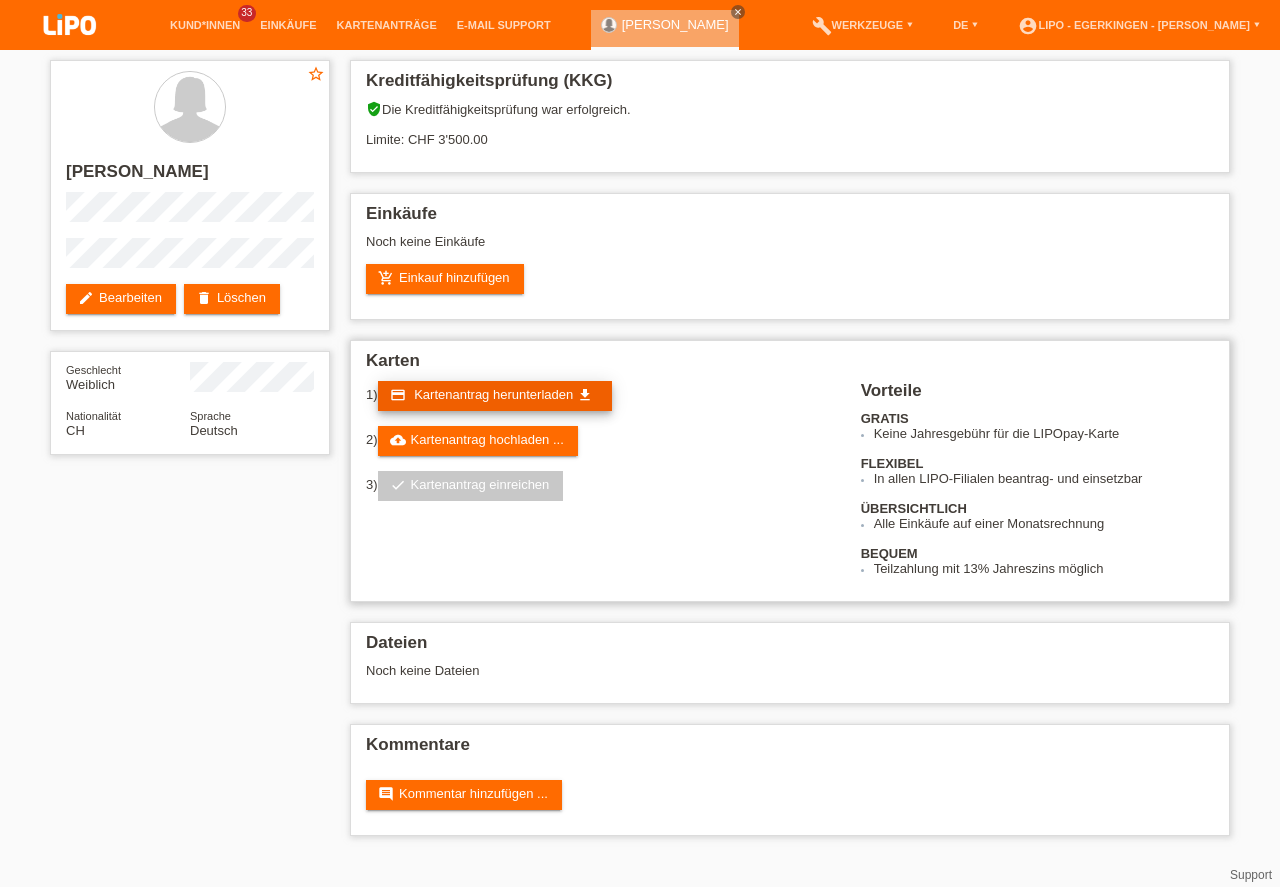click on "Kartenantrag herunterladen" at bounding box center (493, 394) 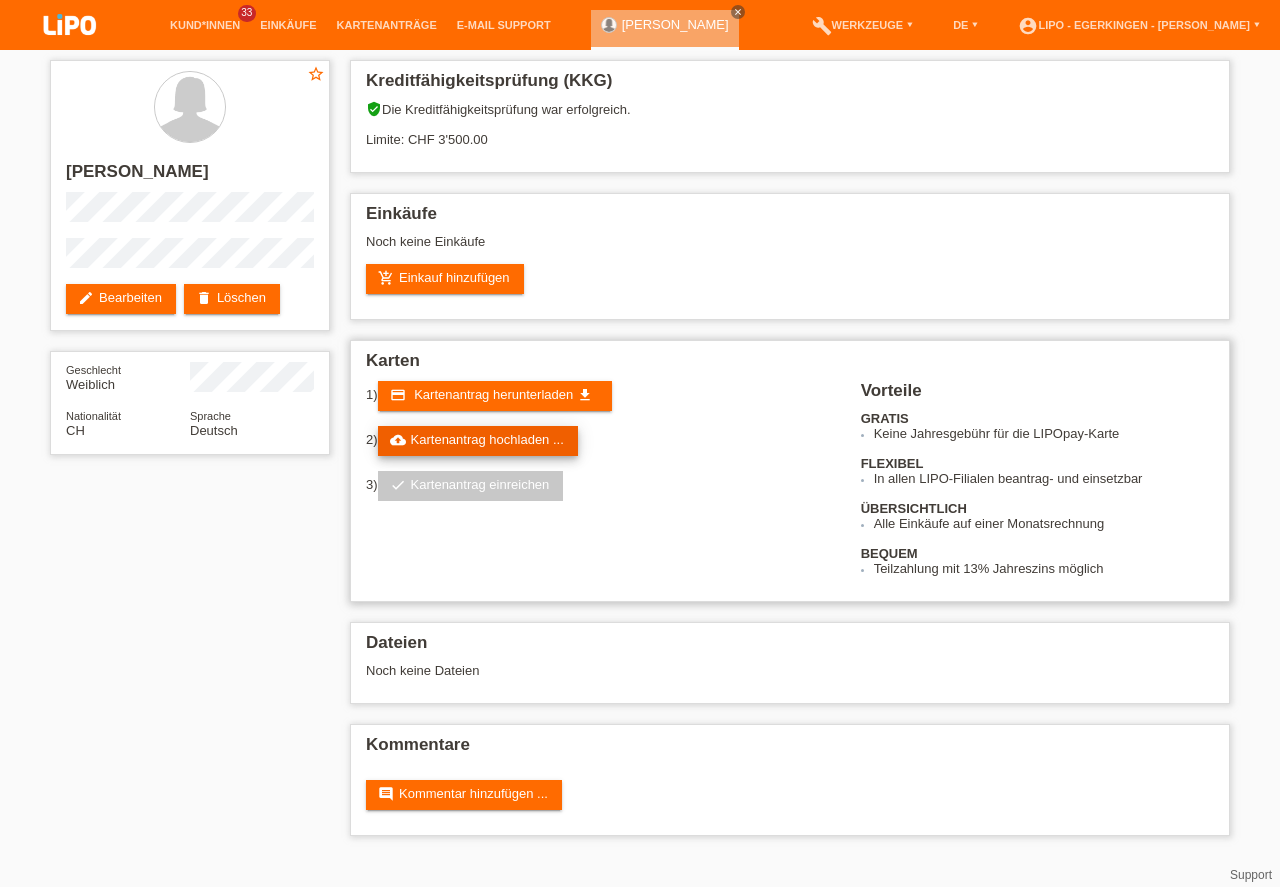 click on "cloud_upload  Kartenantrag hochladen ..." at bounding box center [478, 441] 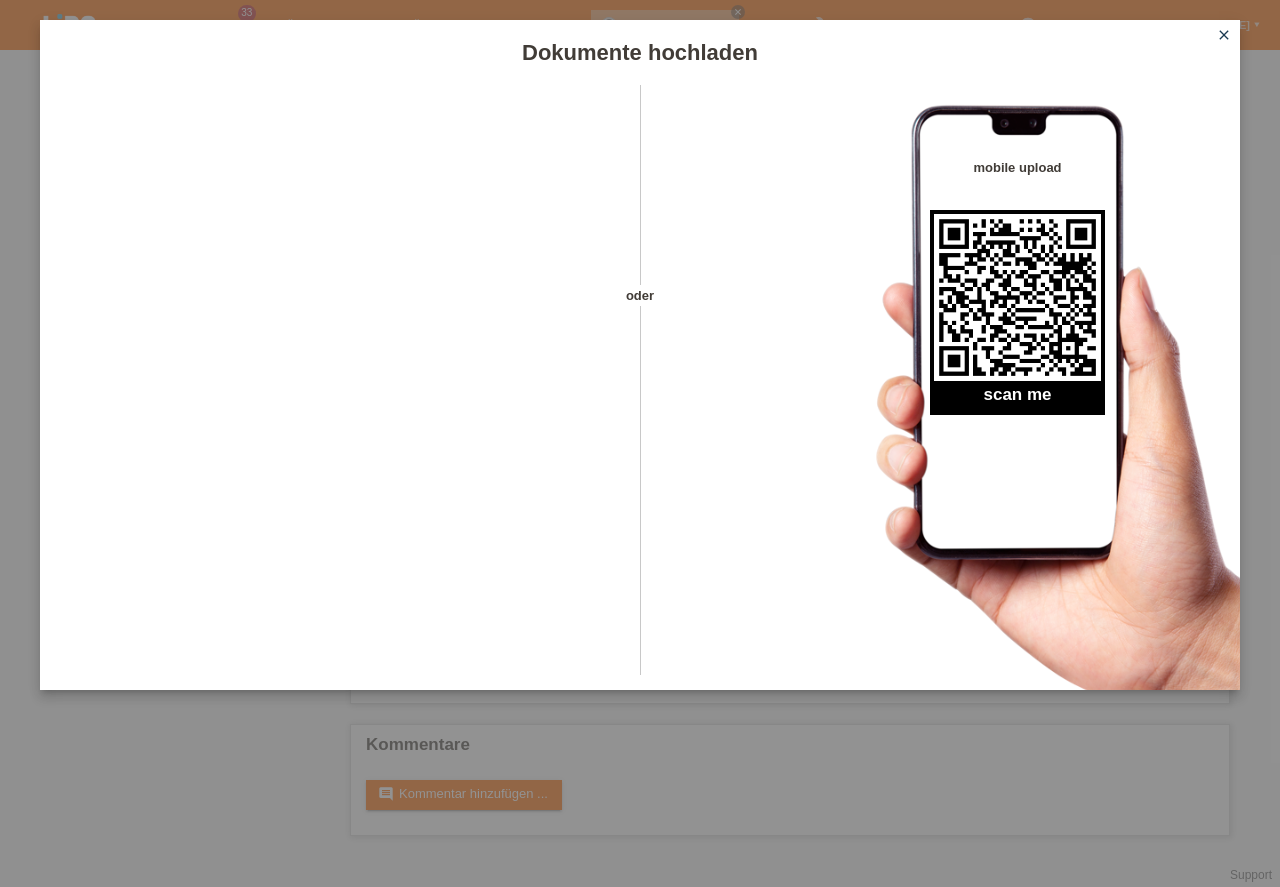click on "close" at bounding box center [1224, 35] 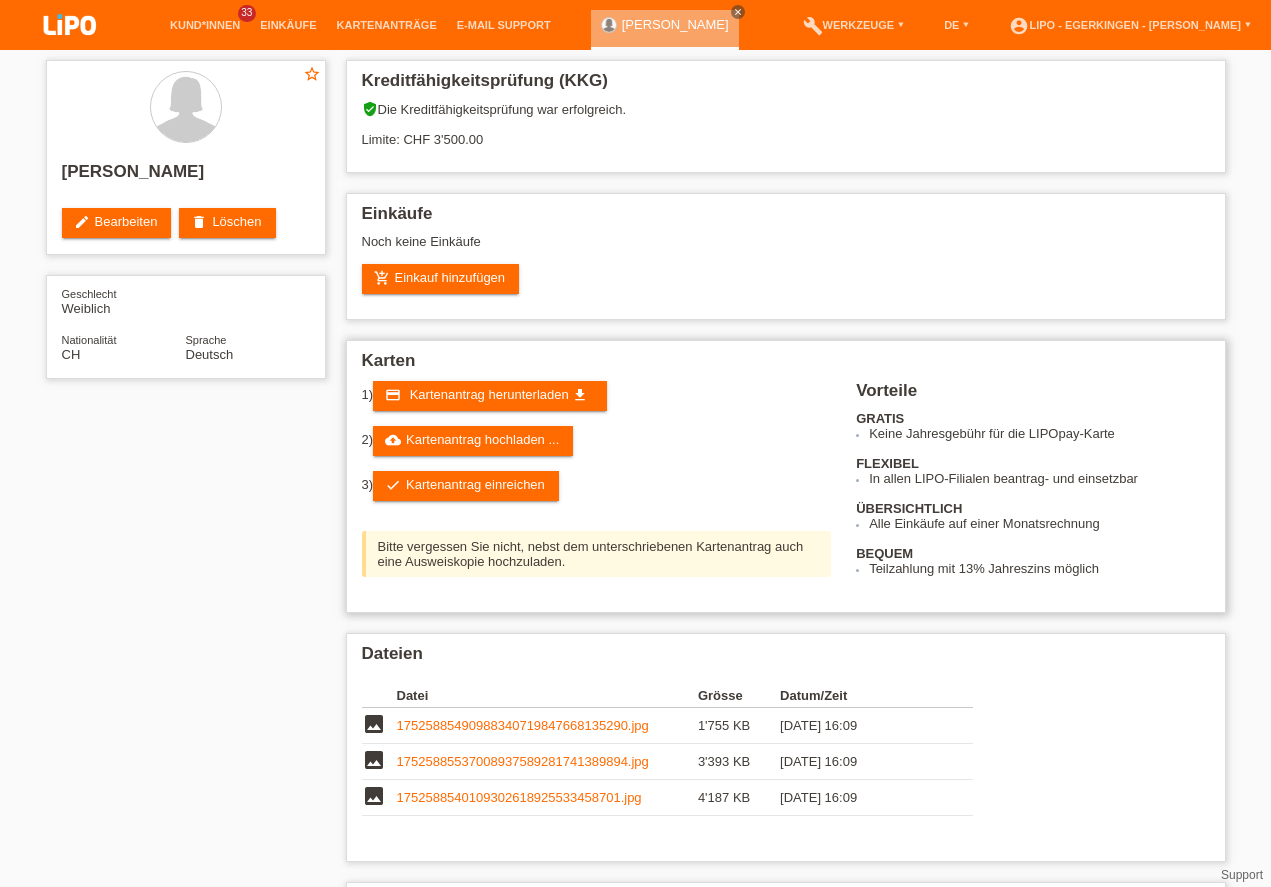 scroll, scrollTop: 0, scrollLeft: 0, axis: both 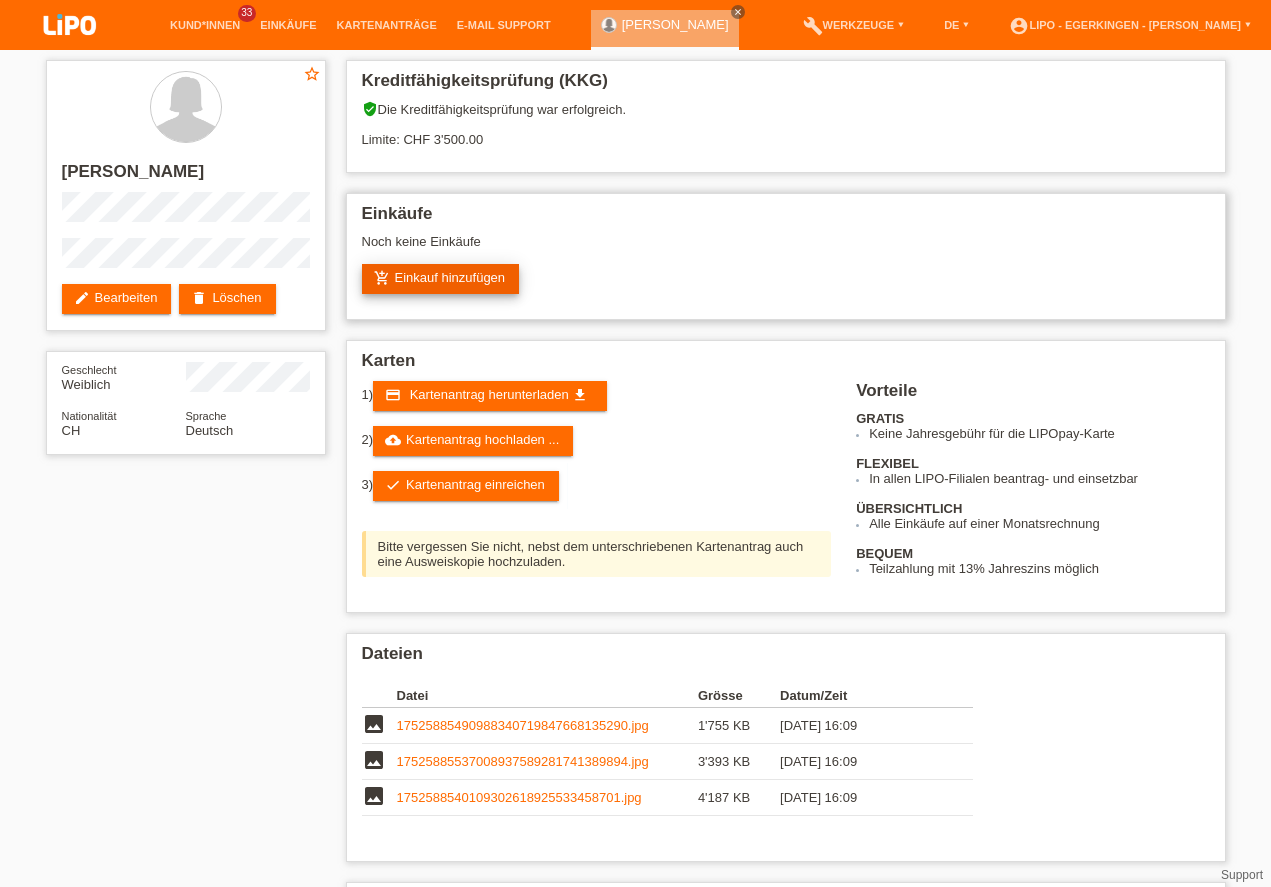 click on "add_shopping_cart  Einkauf hinzufügen" at bounding box center [441, 279] 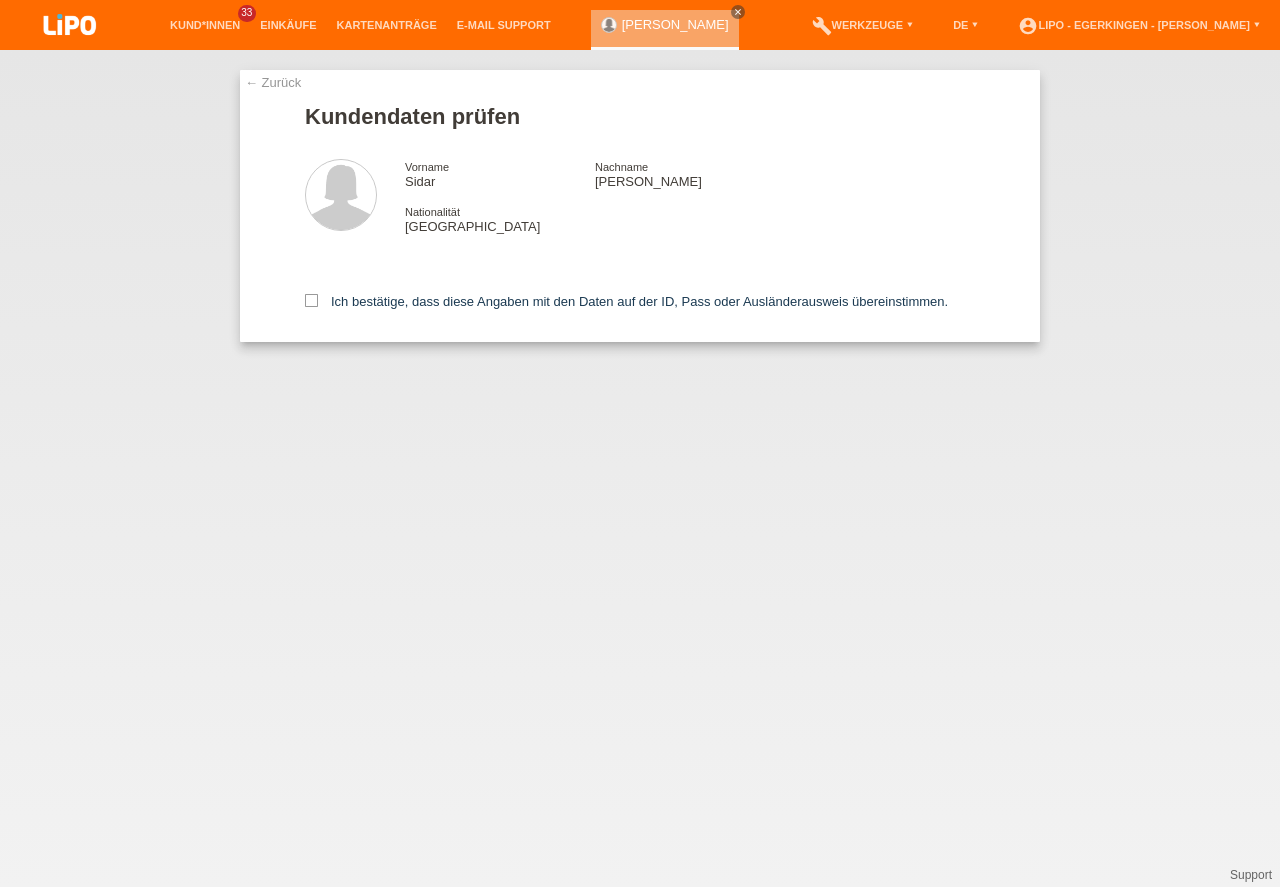 scroll, scrollTop: 0, scrollLeft: 0, axis: both 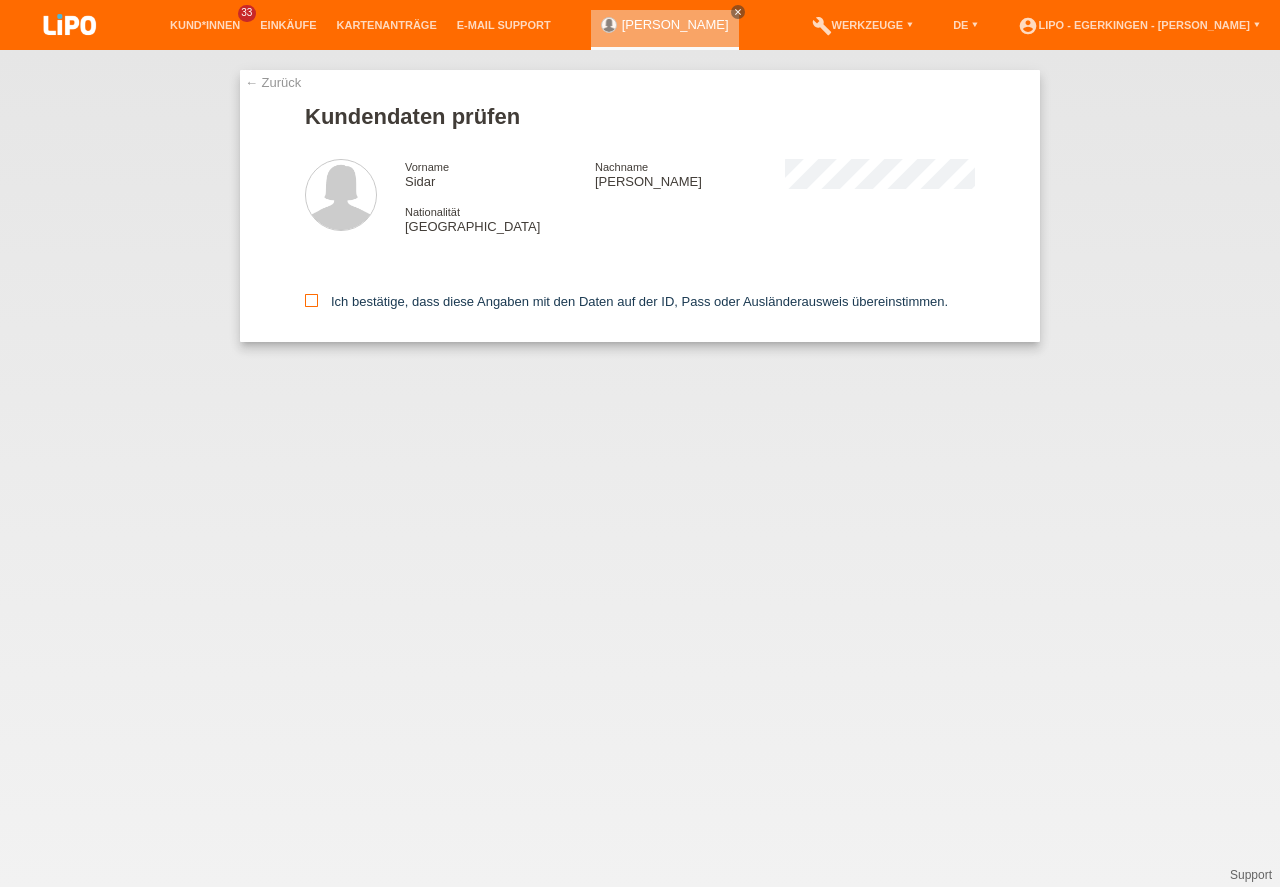 click at bounding box center (311, 300) 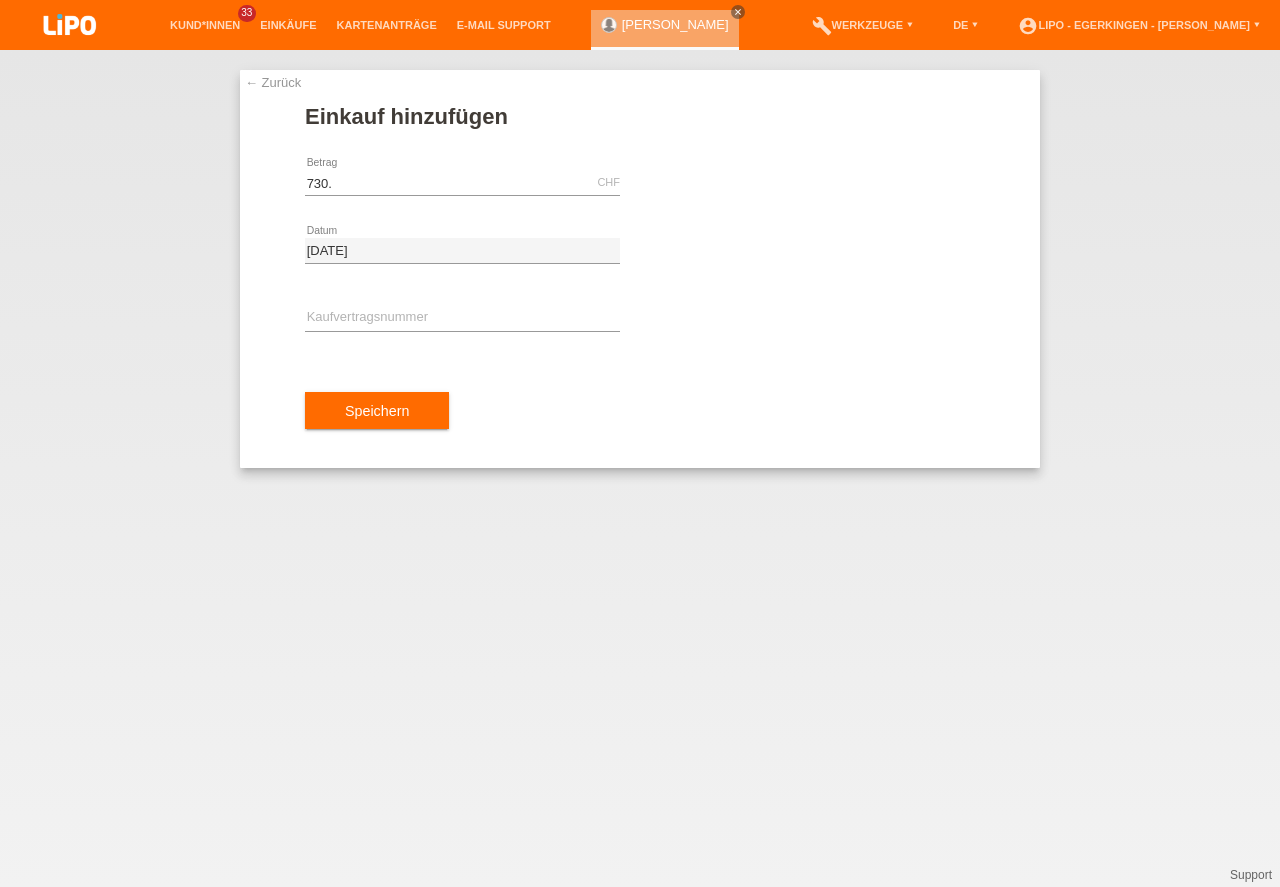 scroll, scrollTop: 0, scrollLeft: 0, axis: both 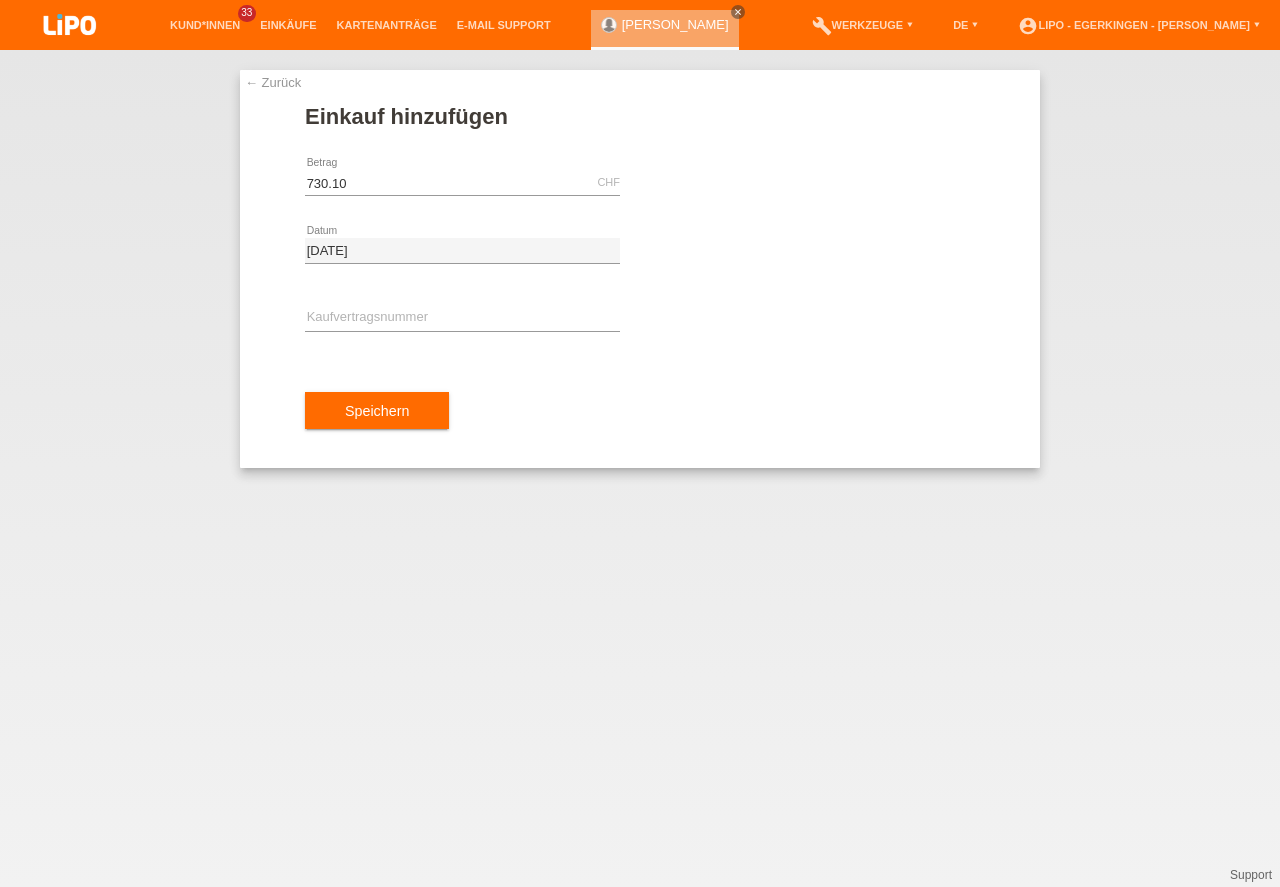 type on "730.10" 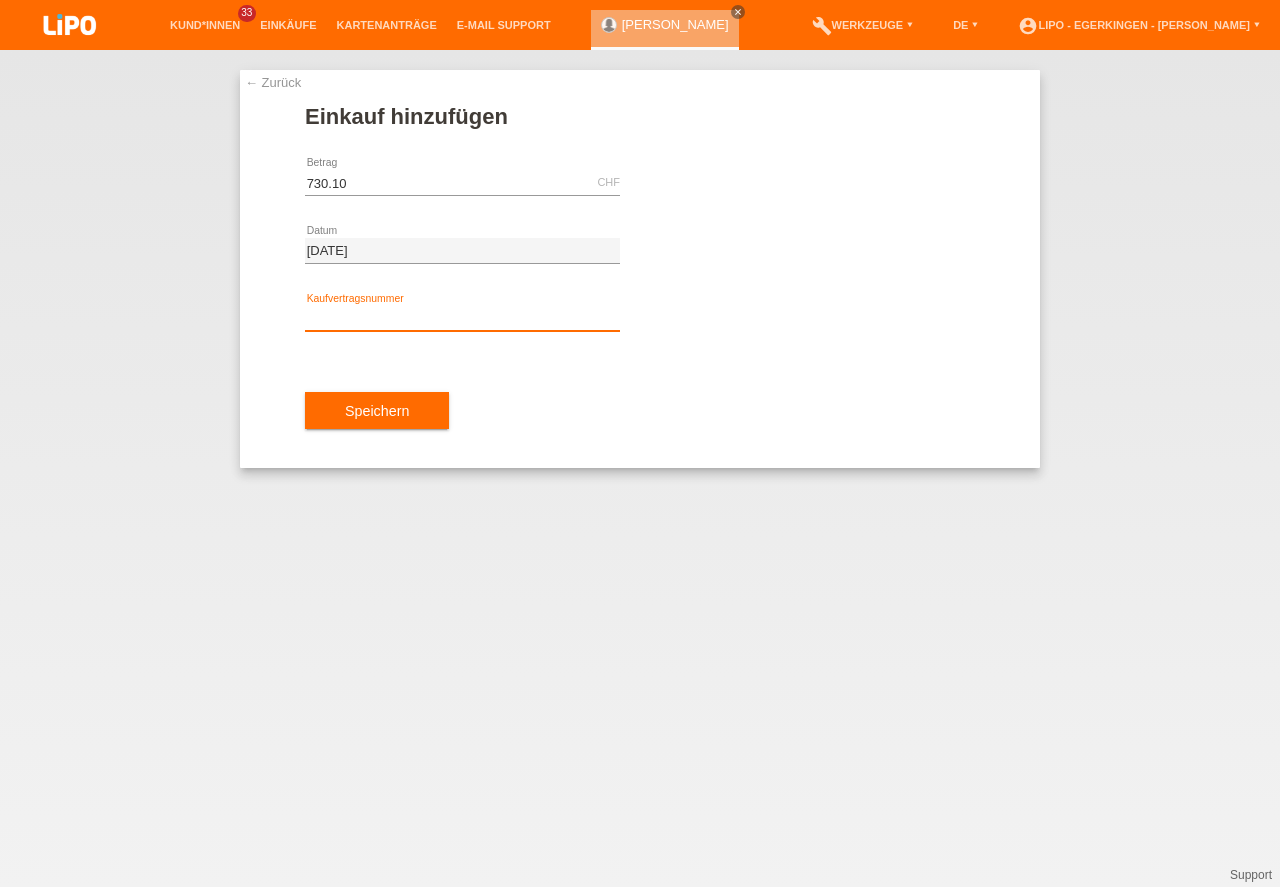 click at bounding box center [462, 318] 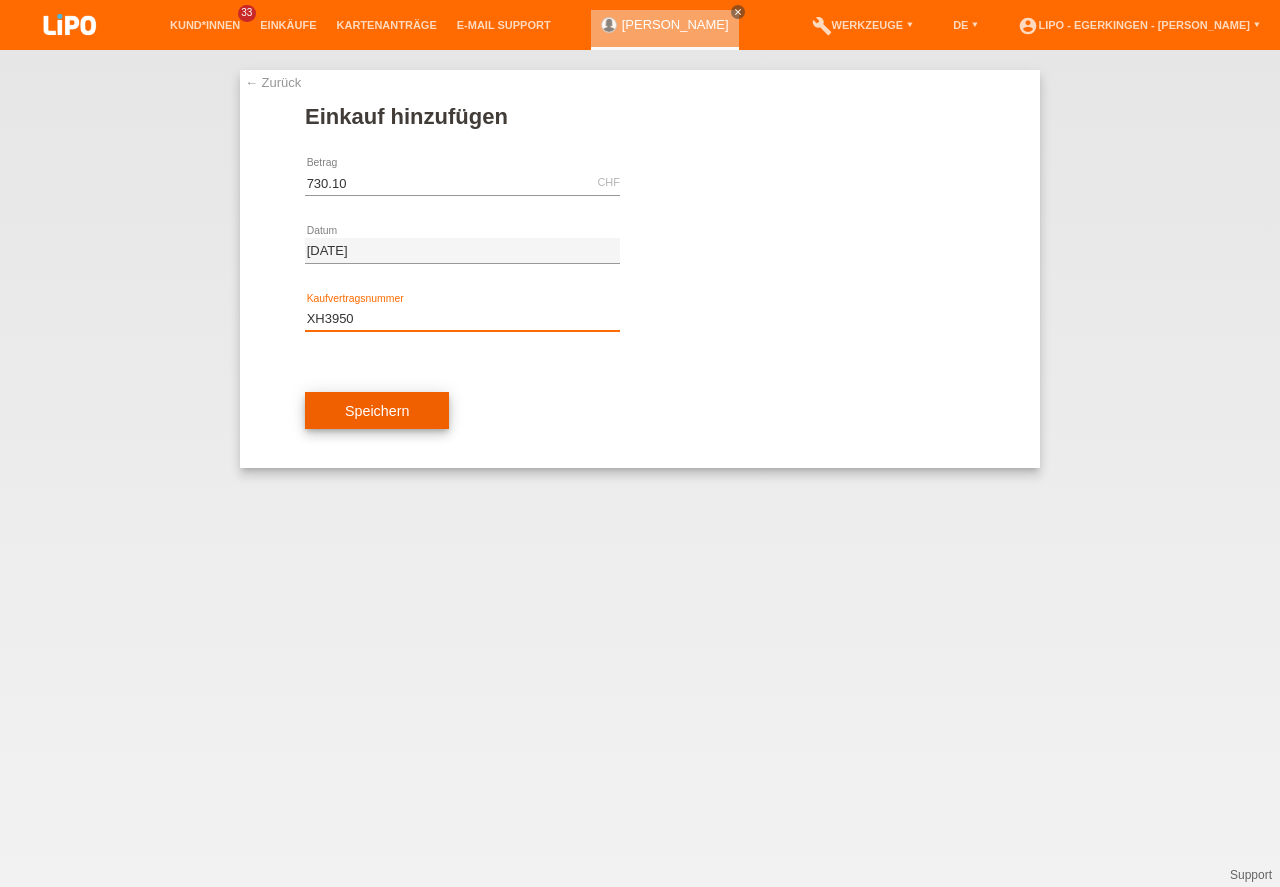 type on "XH3950" 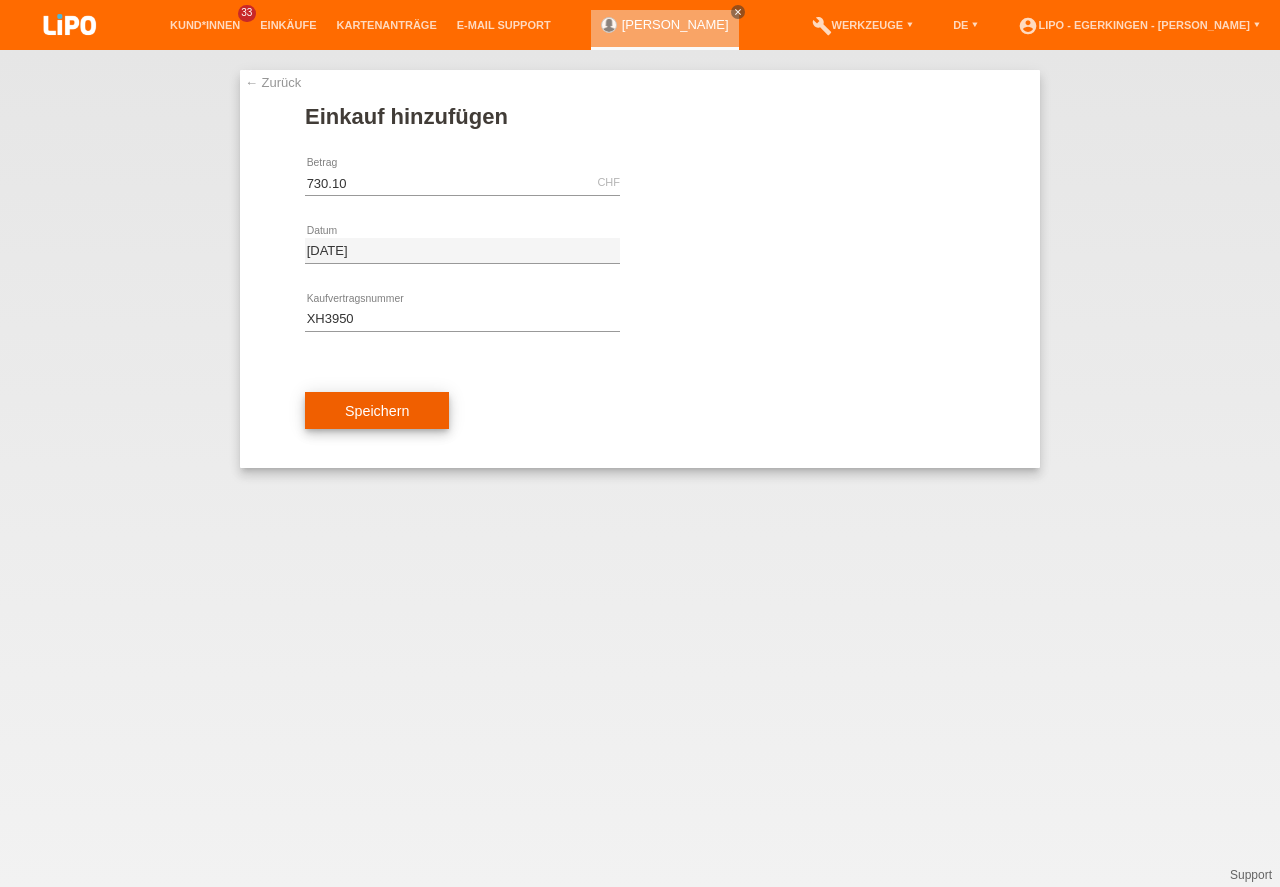 click on "Speichern" at bounding box center (377, 411) 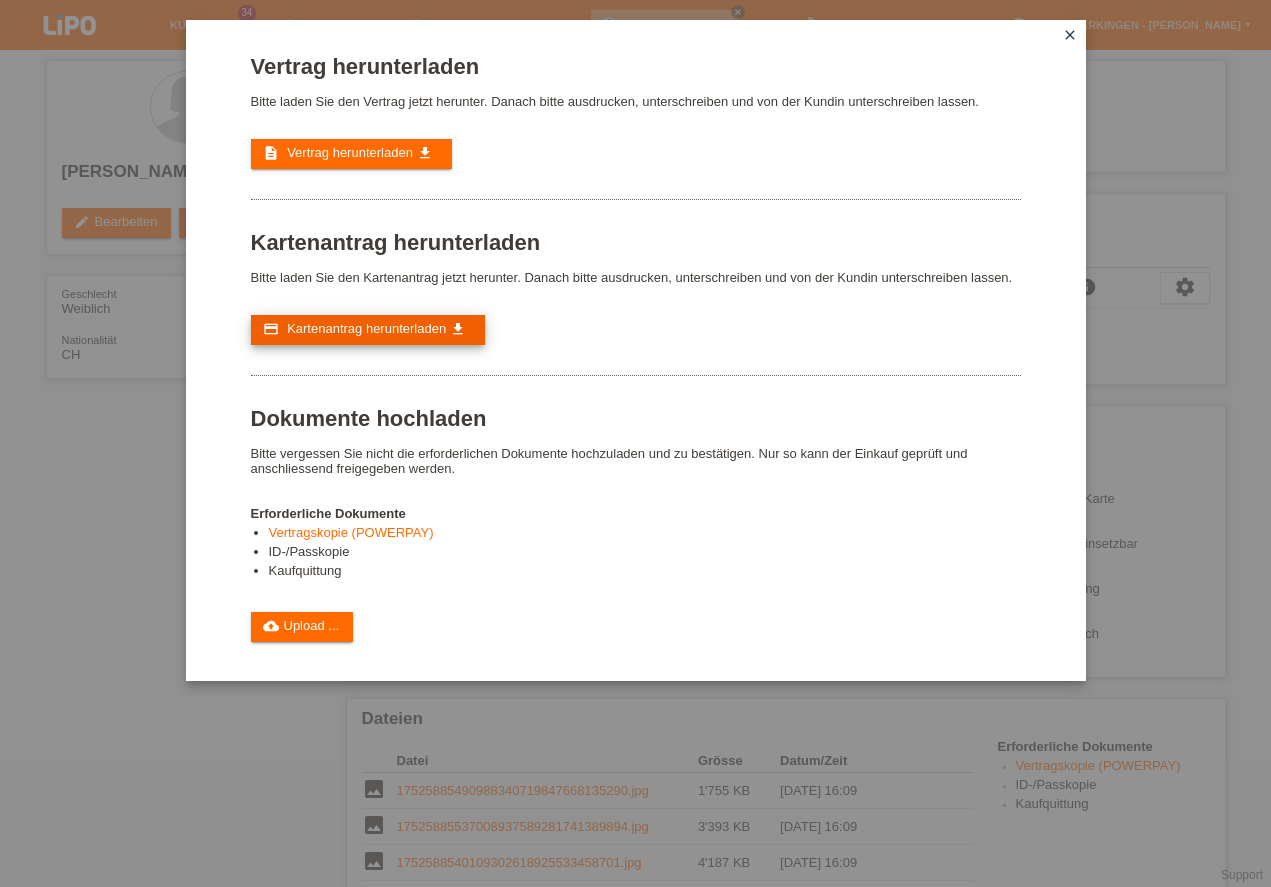 scroll, scrollTop: 0, scrollLeft: 0, axis: both 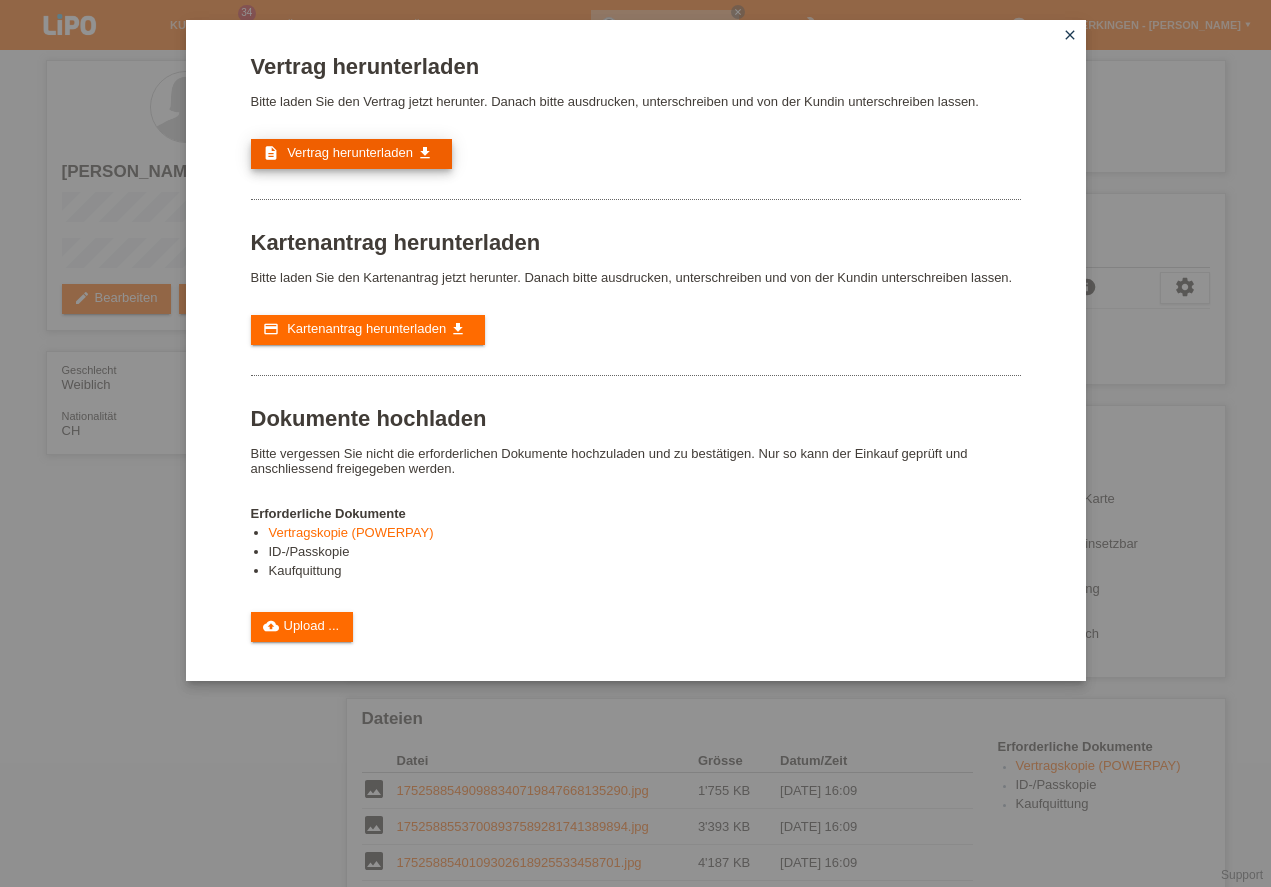 click on "Vertrag herunterladen" at bounding box center [350, 152] 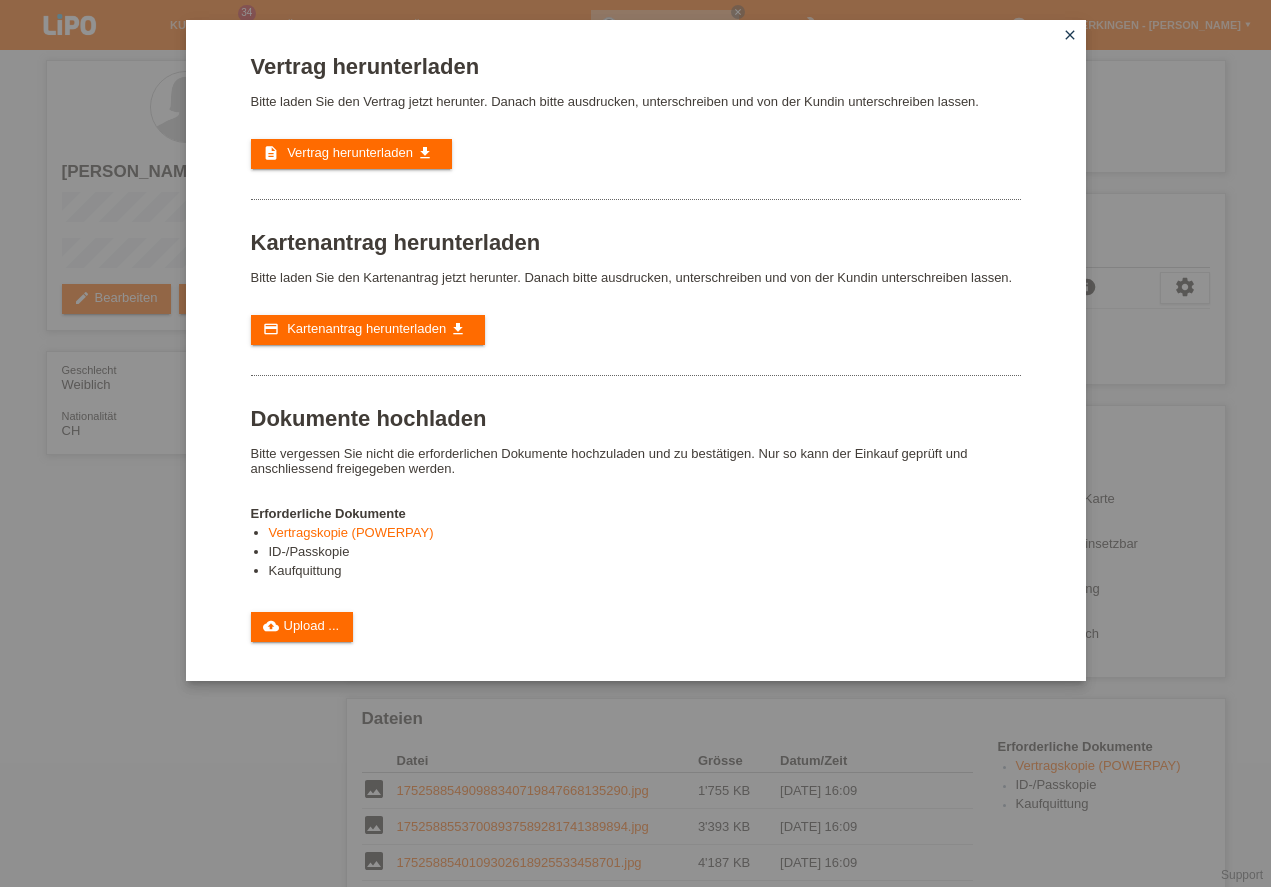 click on "close" at bounding box center (1070, 35) 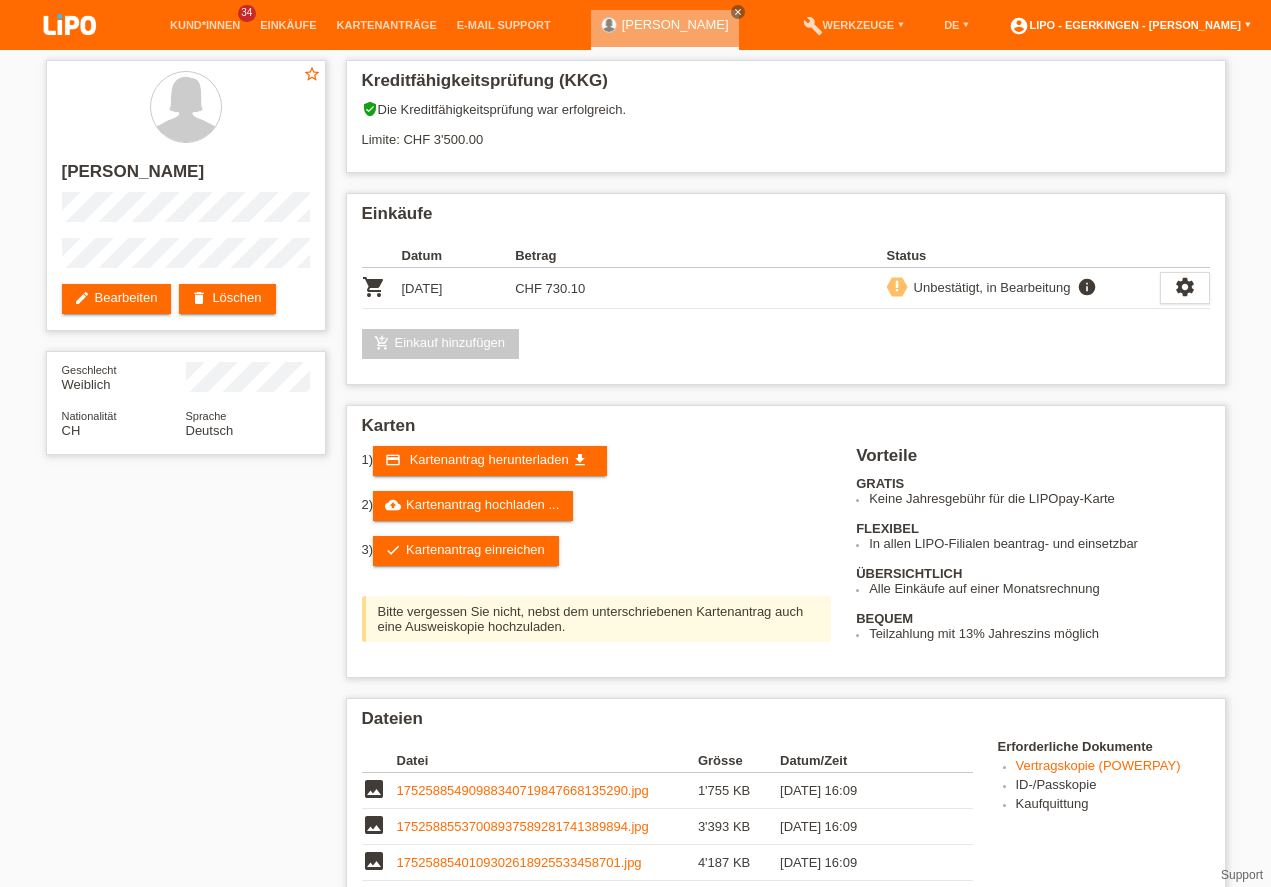 click on "account_circle  LIPO - Egerkingen - Jenanan Kathiravelu ▾" at bounding box center [1130, 25] 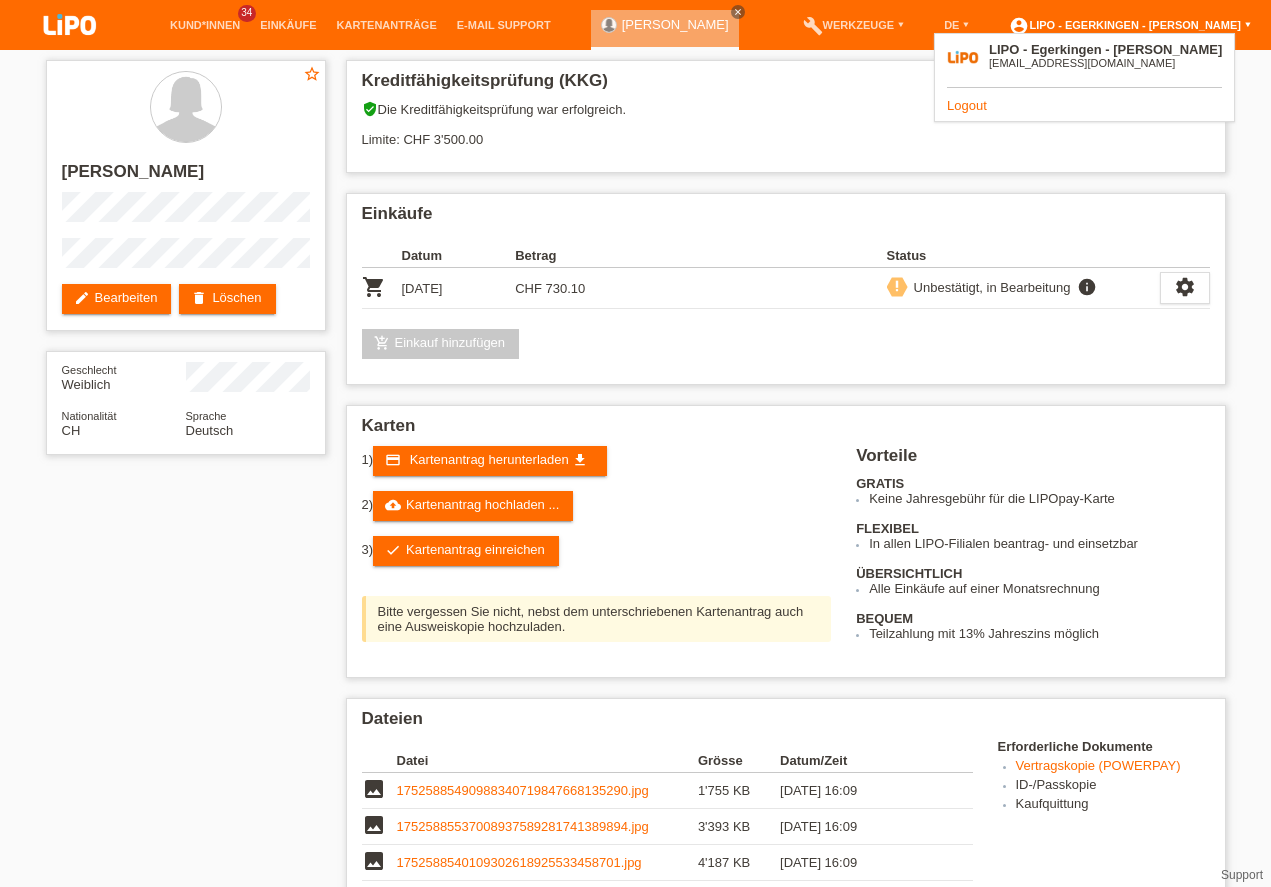 click on "account_circle  LIPO - Egerkingen - Jenanan Kathiravelu ▾" at bounding box center (1130, 25) 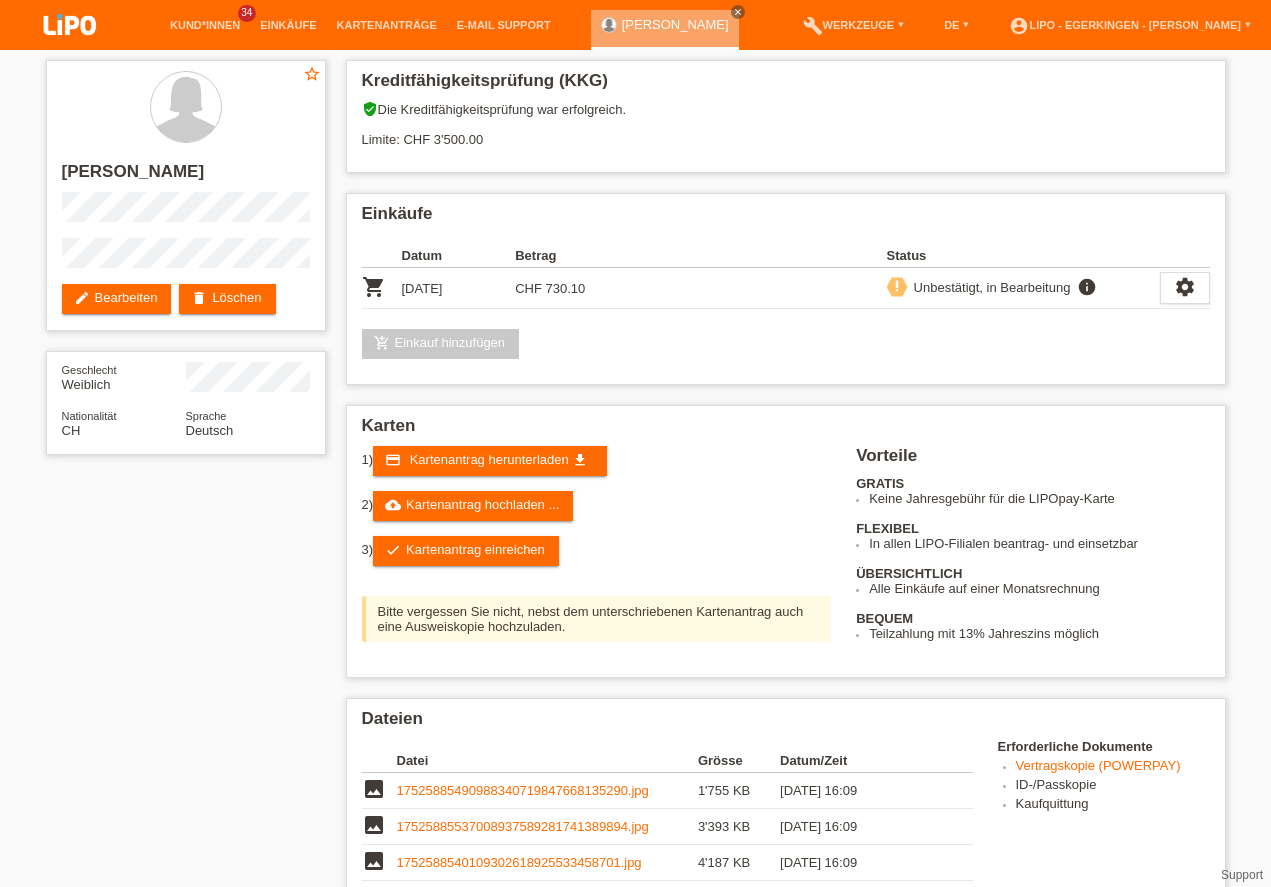 click at bounding box center (70, 26) 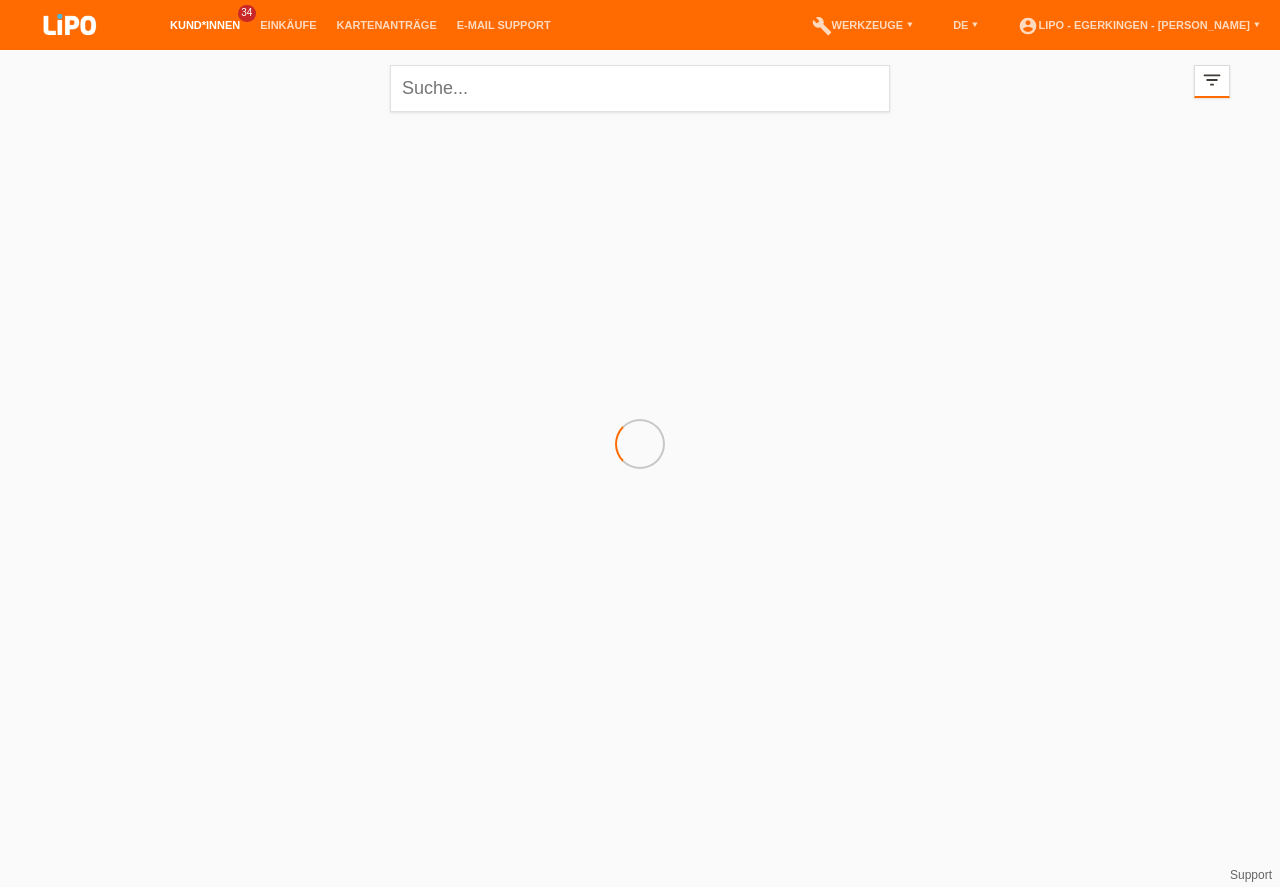 scroll, scrollTop: 0, scrollLeft: 0, axis: both 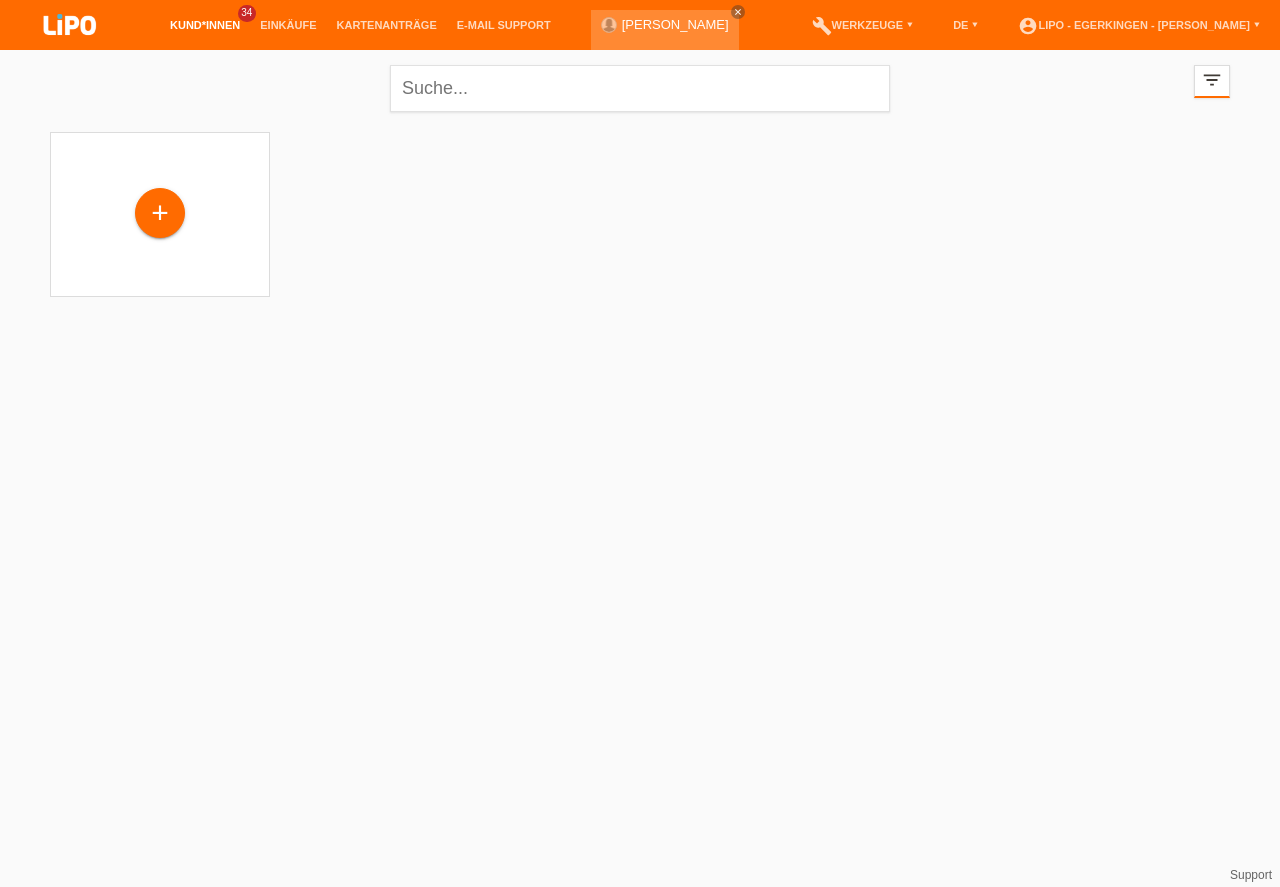 click on "Kund*innen" at bounding box center [205, 25] 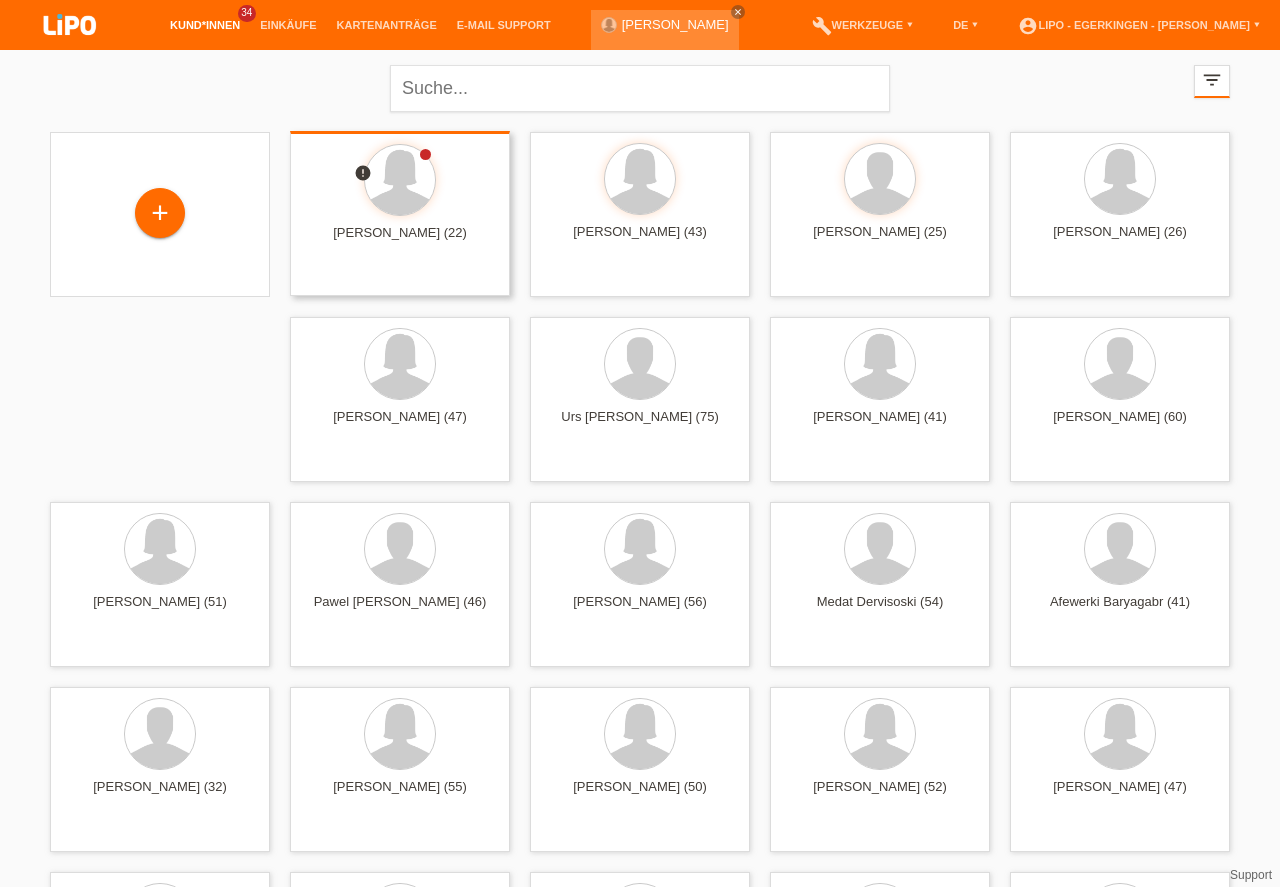 click at bounding box center [640, 550] 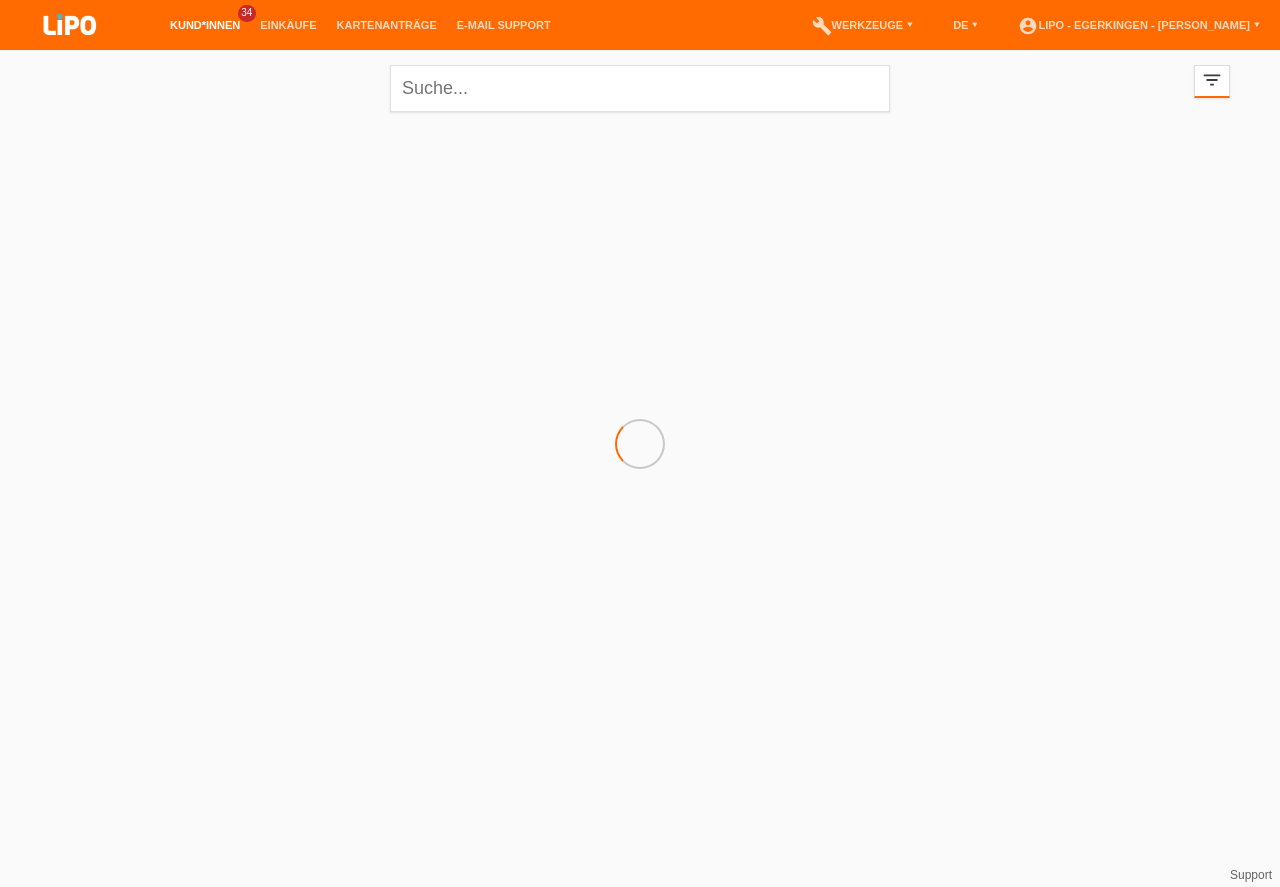 scroll, scrollTop: 0, scrollLeft: 0, axis: both 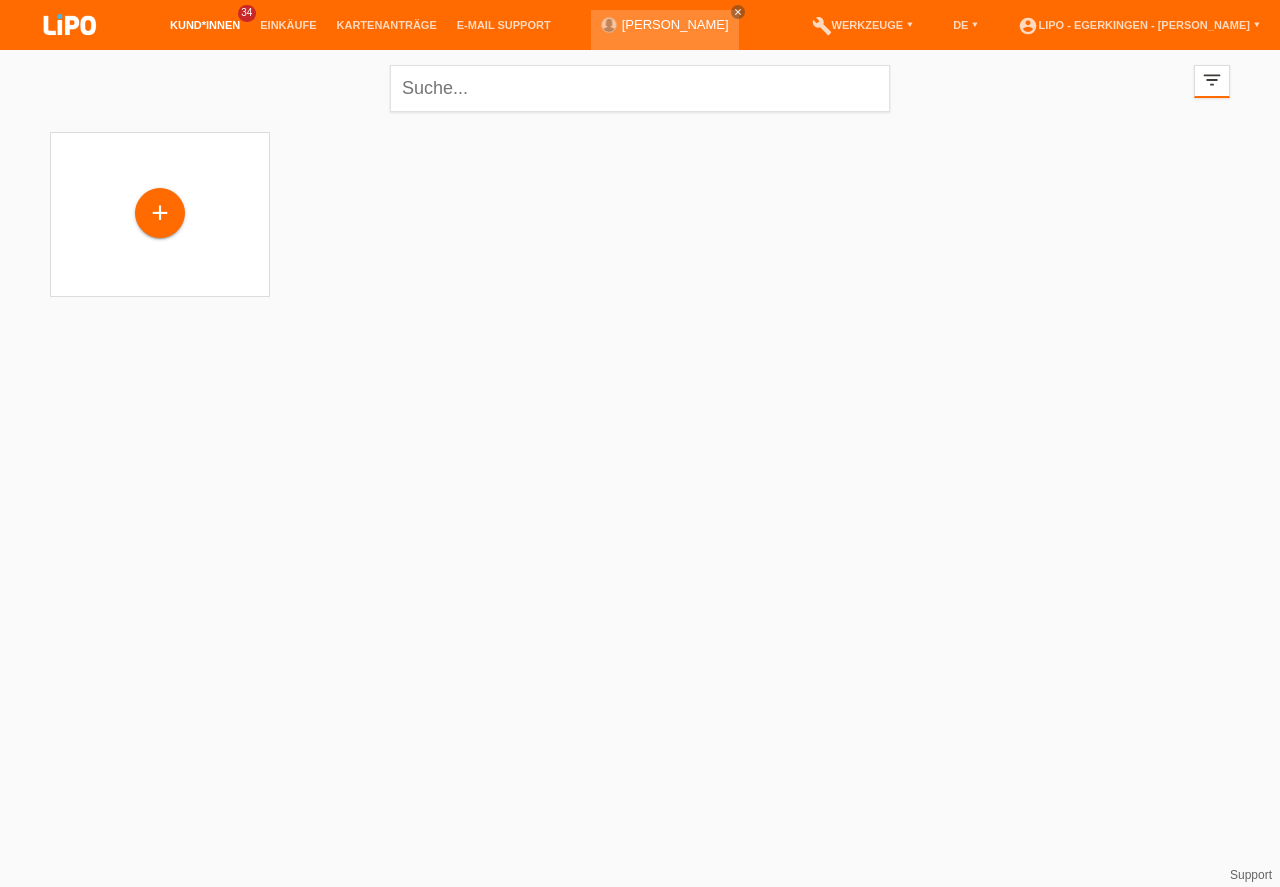 click on "Kund*innen
34" at bounding box center (205, 25) 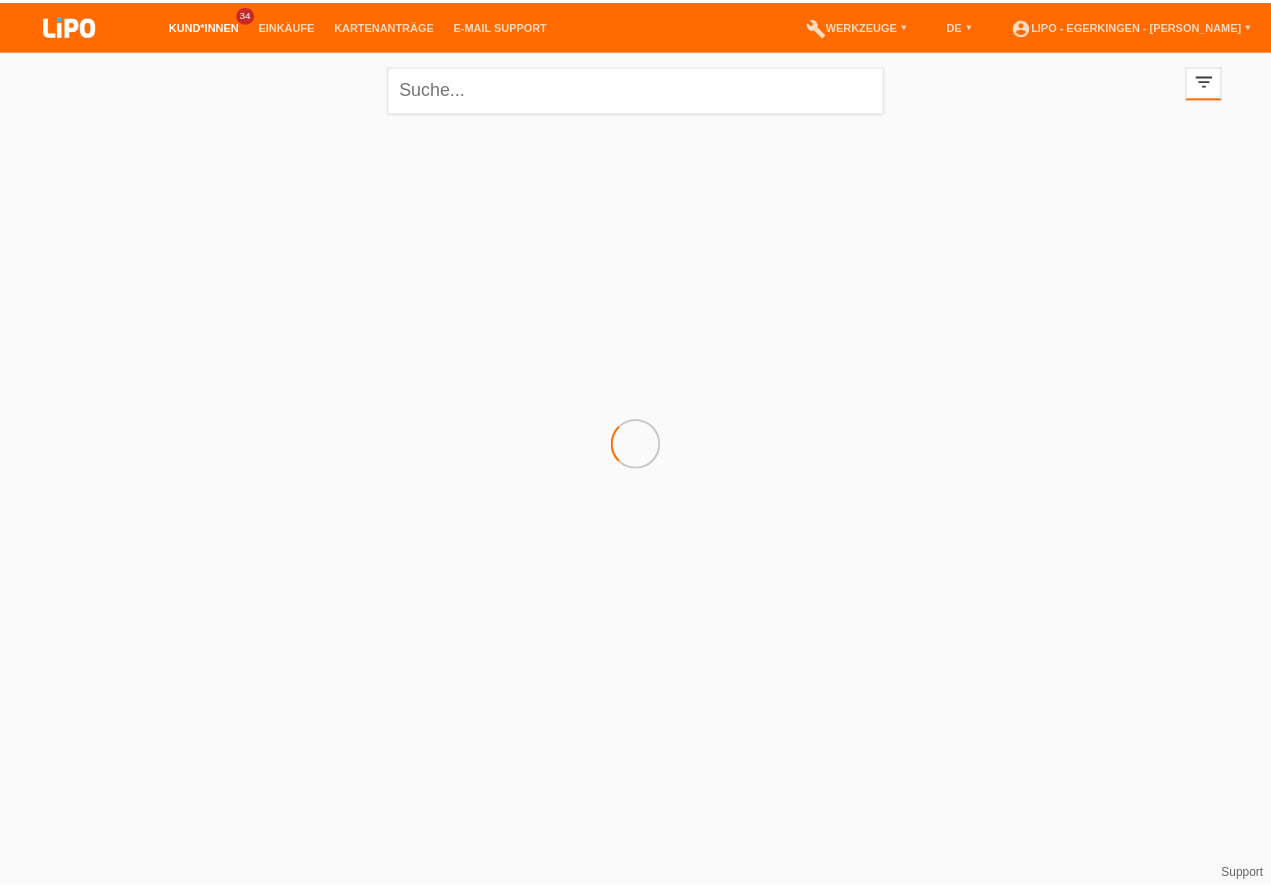 scroll, scrollTop: 0, scrollLeft: 0, axis: both 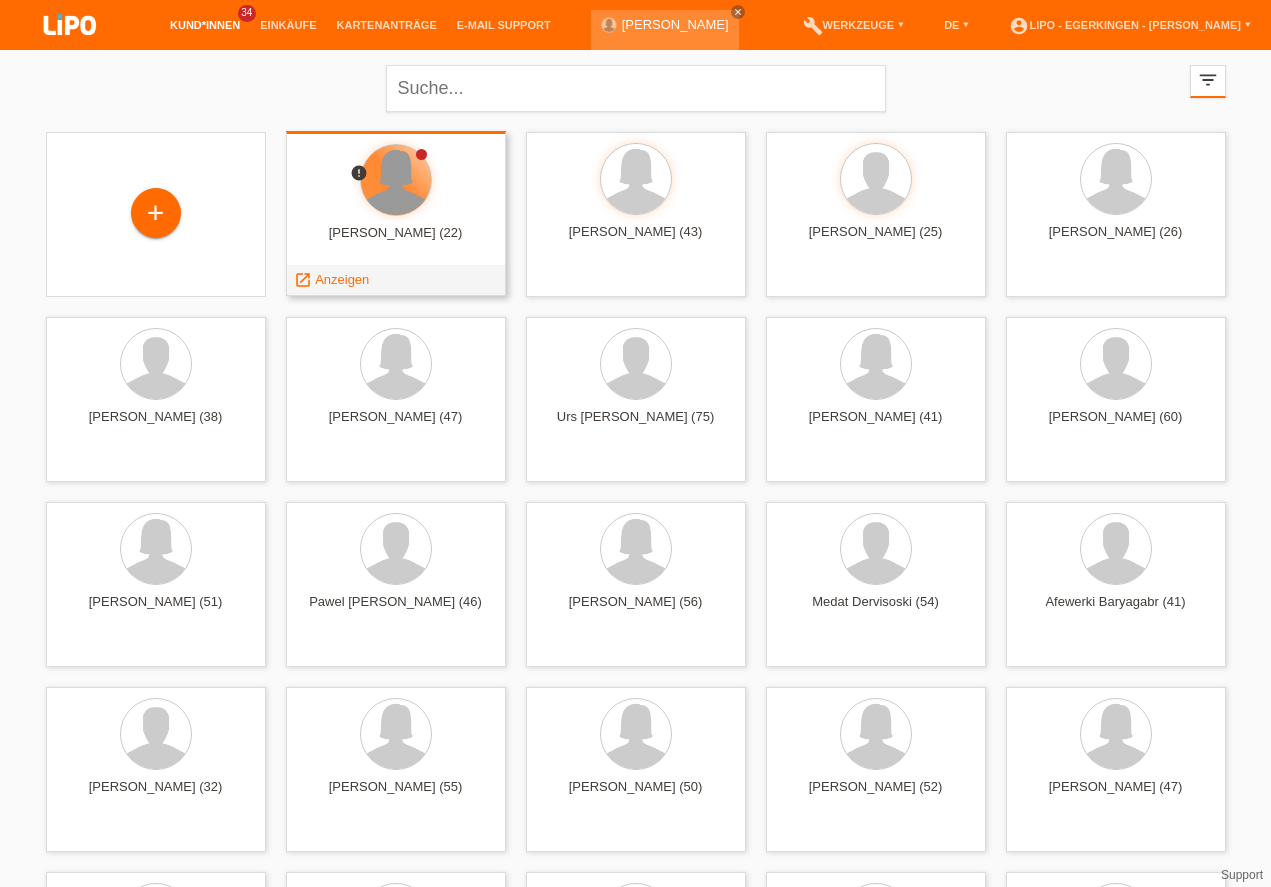 click at bounding box center [396, 180] 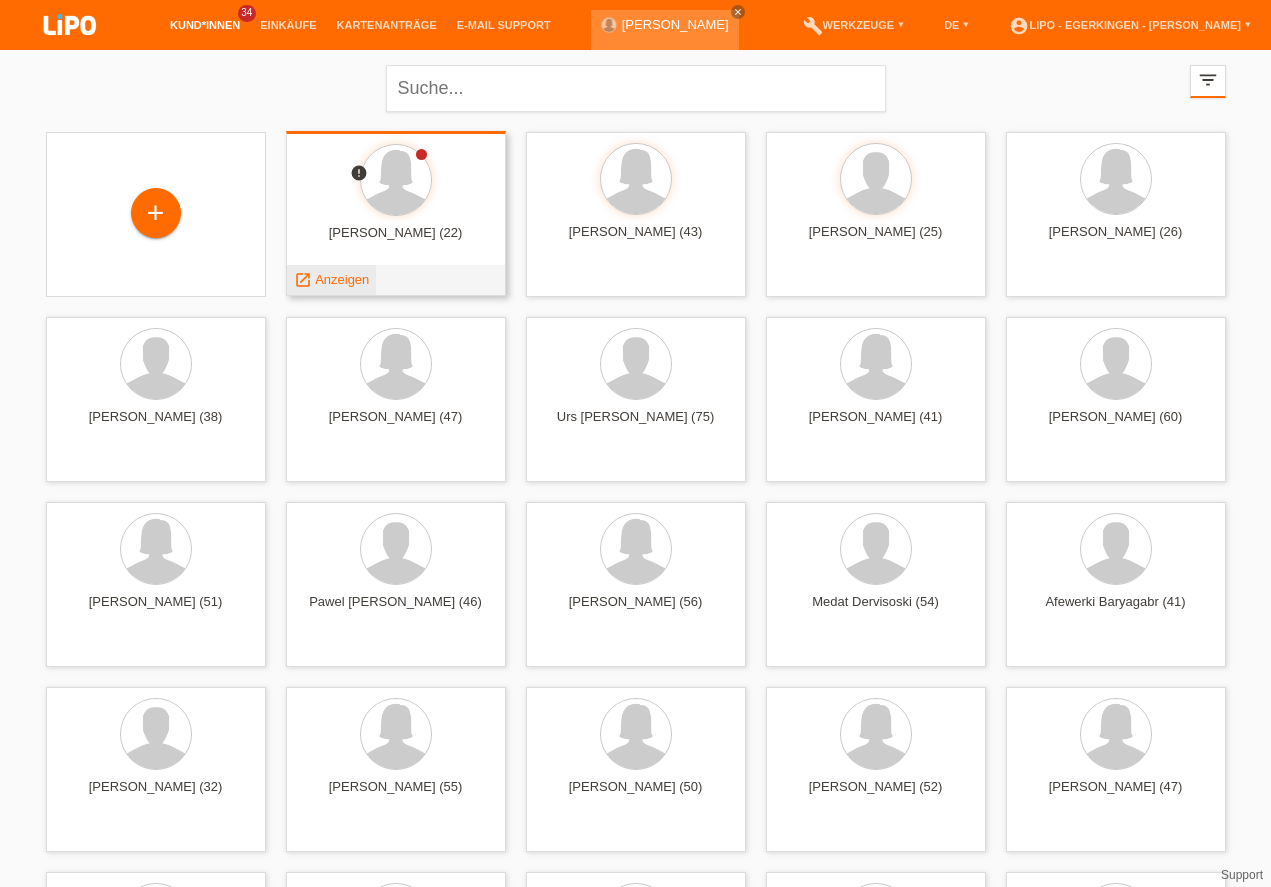 click on "Anzeigen" at bounding box center [342, 279] 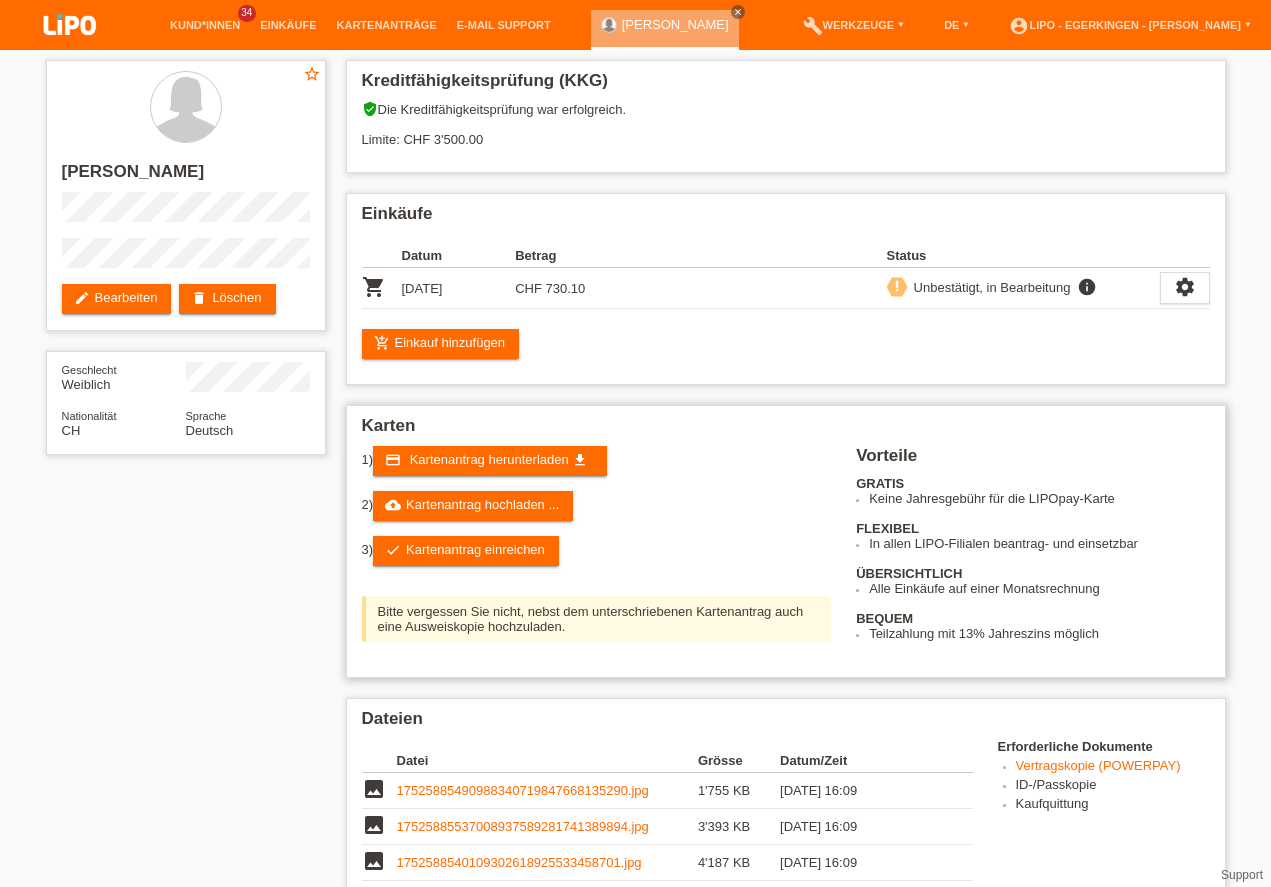 scroll, scrollTop: 228, scrollLeft: 0, axis: vertical 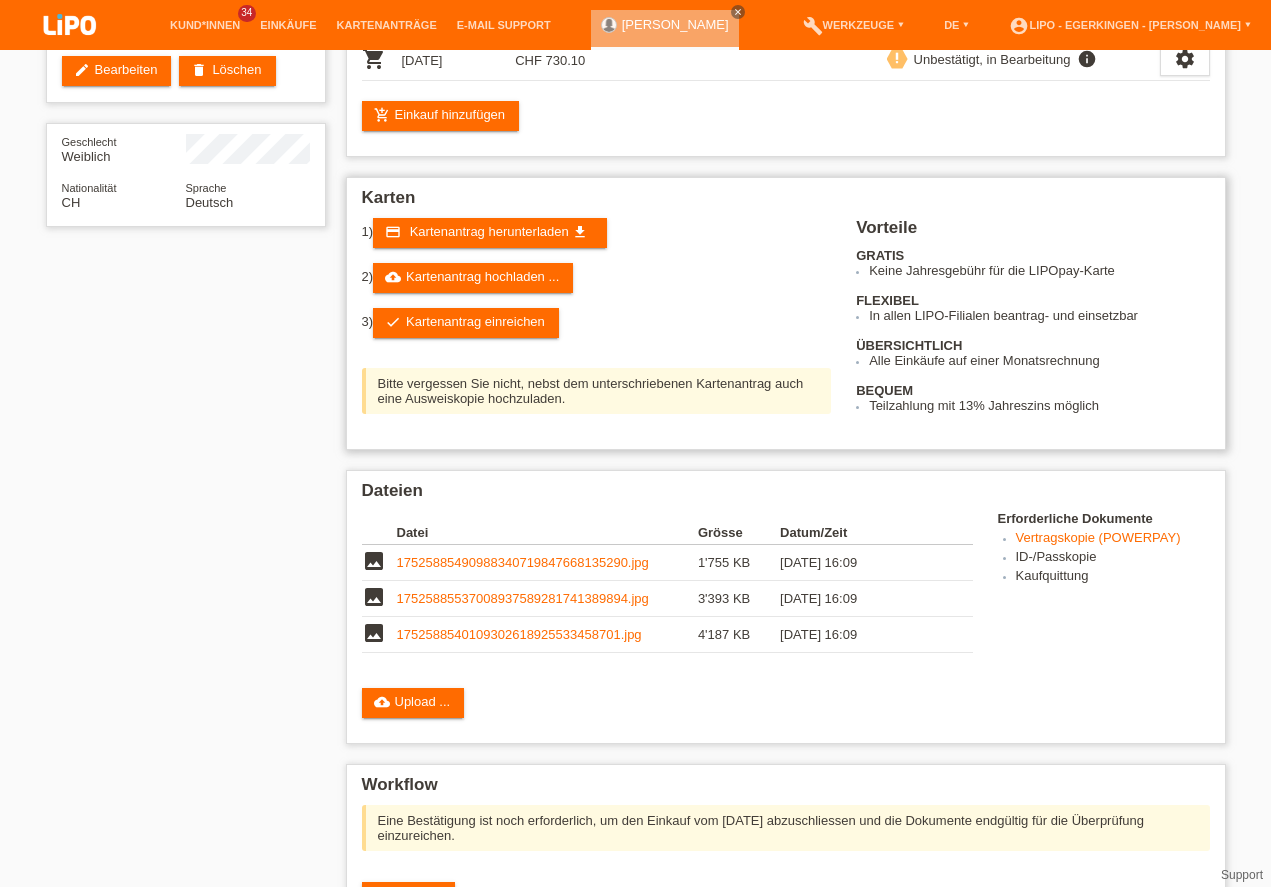 click on "cloud_upload  Upload ..." at bounding box center (413, 703) 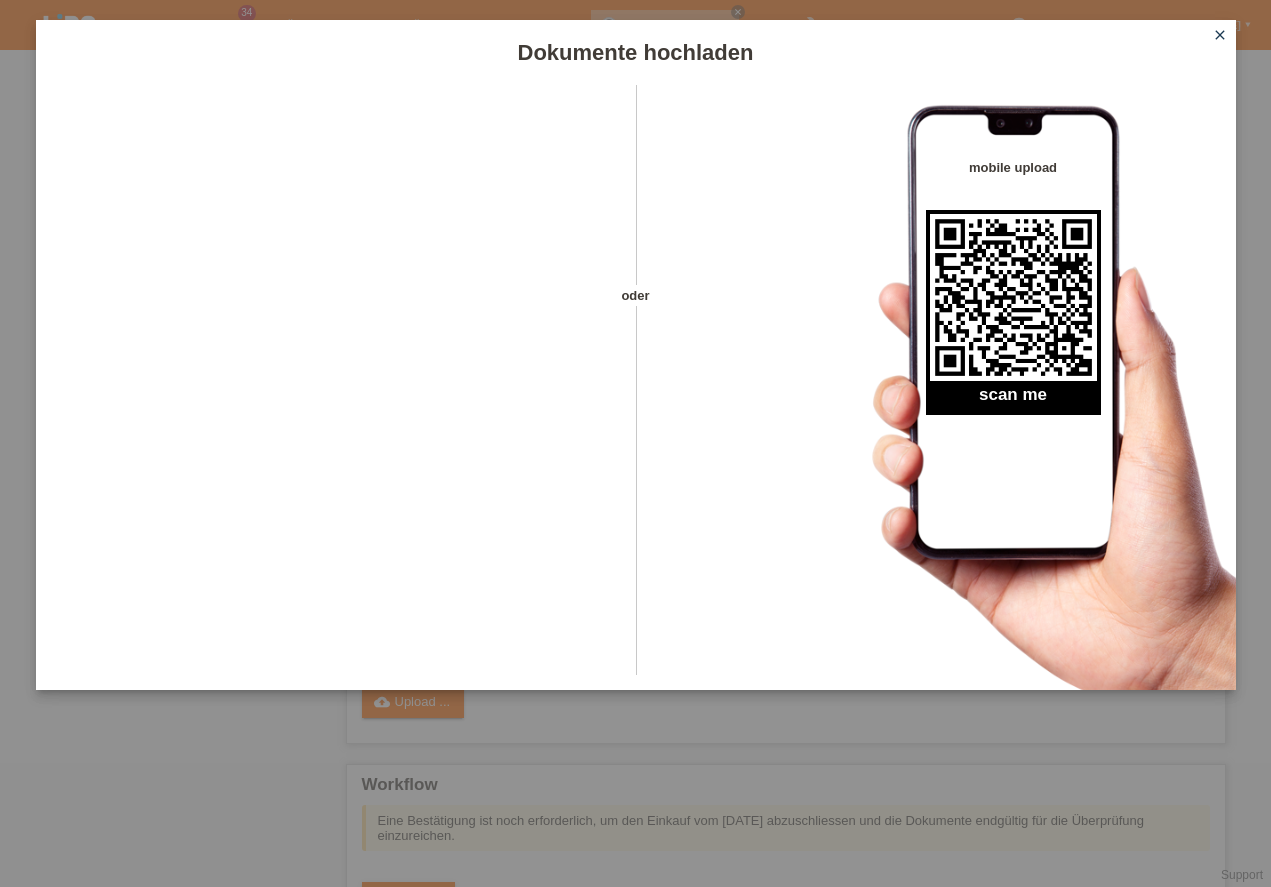 click on "close" at bounding box center (1220, 35) 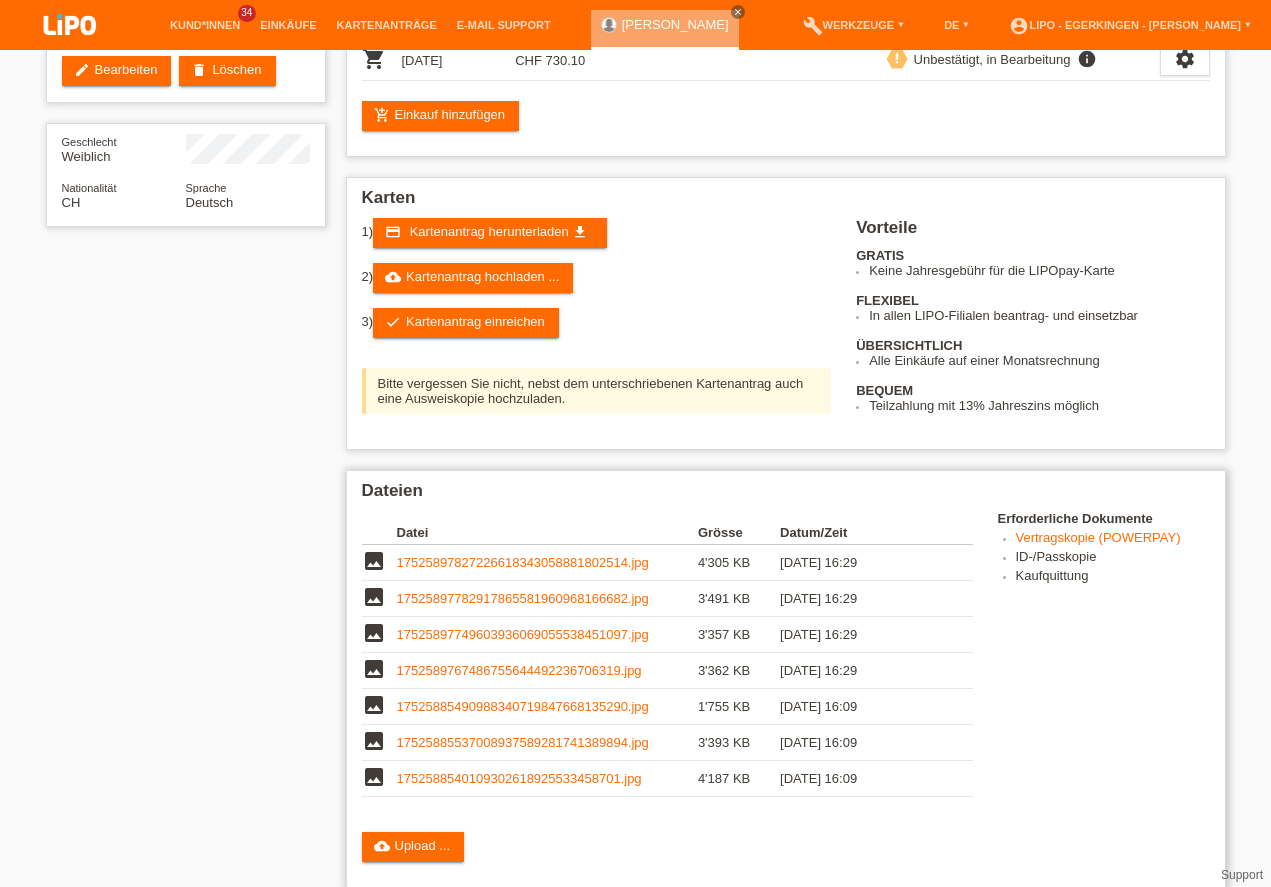 scroll, scrollTop: 285, scrollLeft: 0, axis: vertical 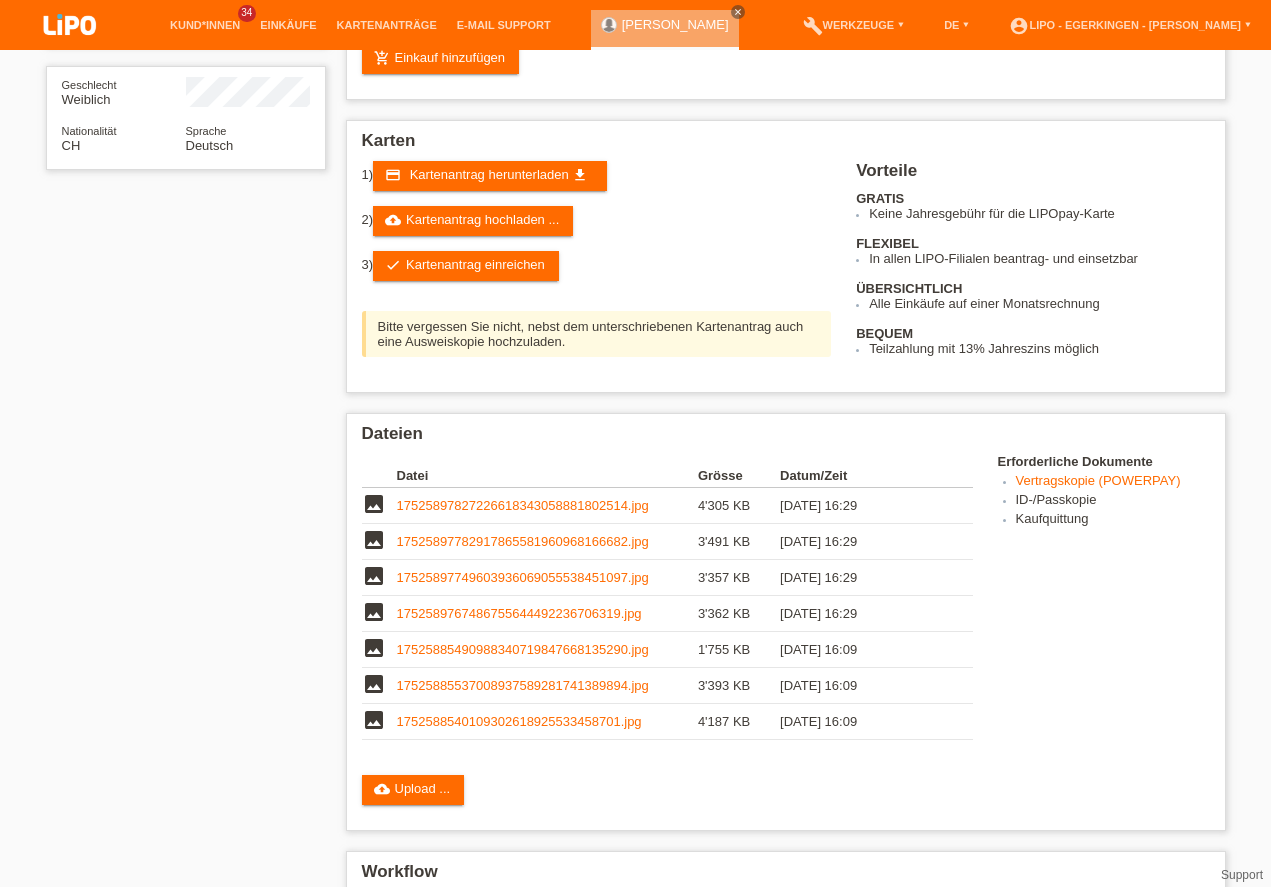 drag, startPoint x: 1275, startPoint y: 506, endPoint x: 1274, endPoint y: 839, distance: 333.0015 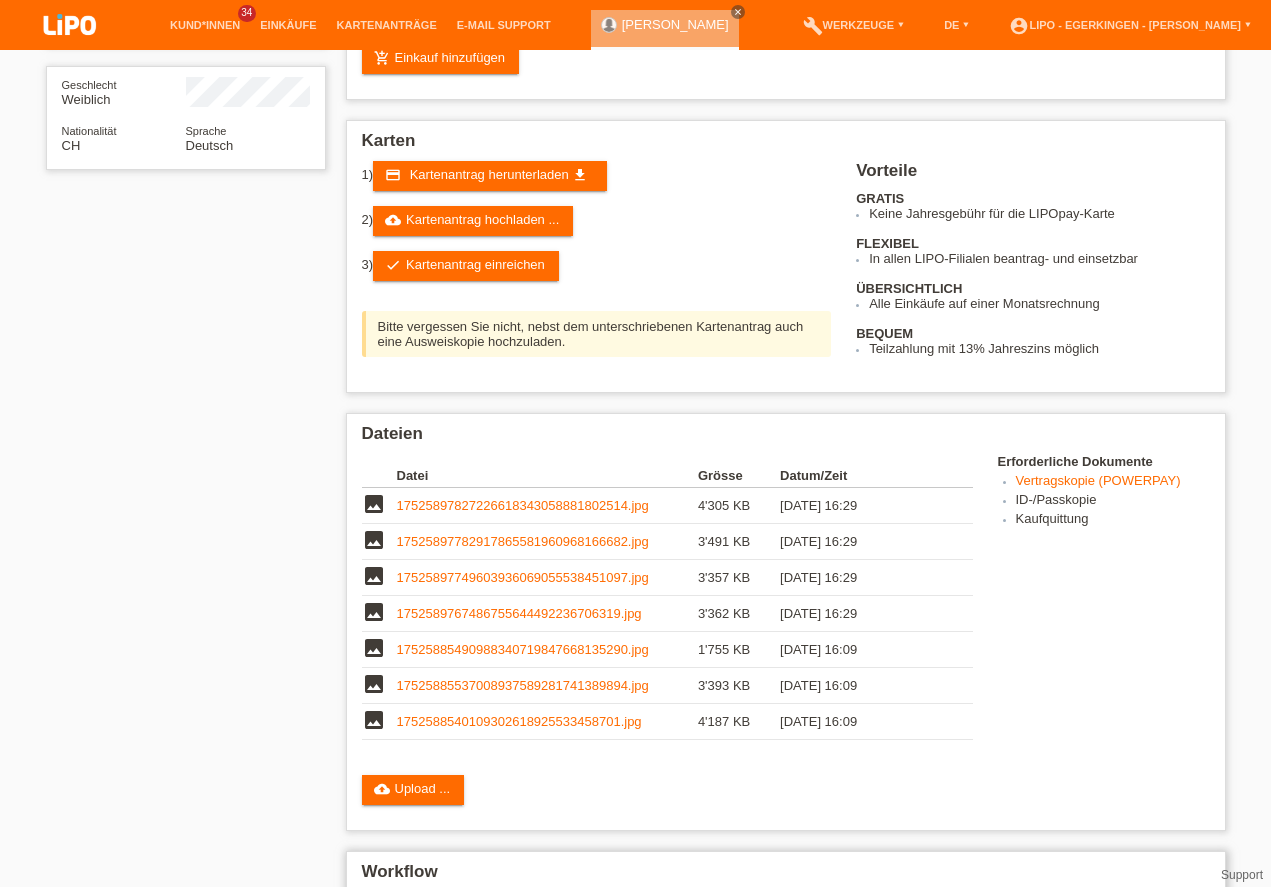 click on "erledigt" at bounding box center (419, 982) 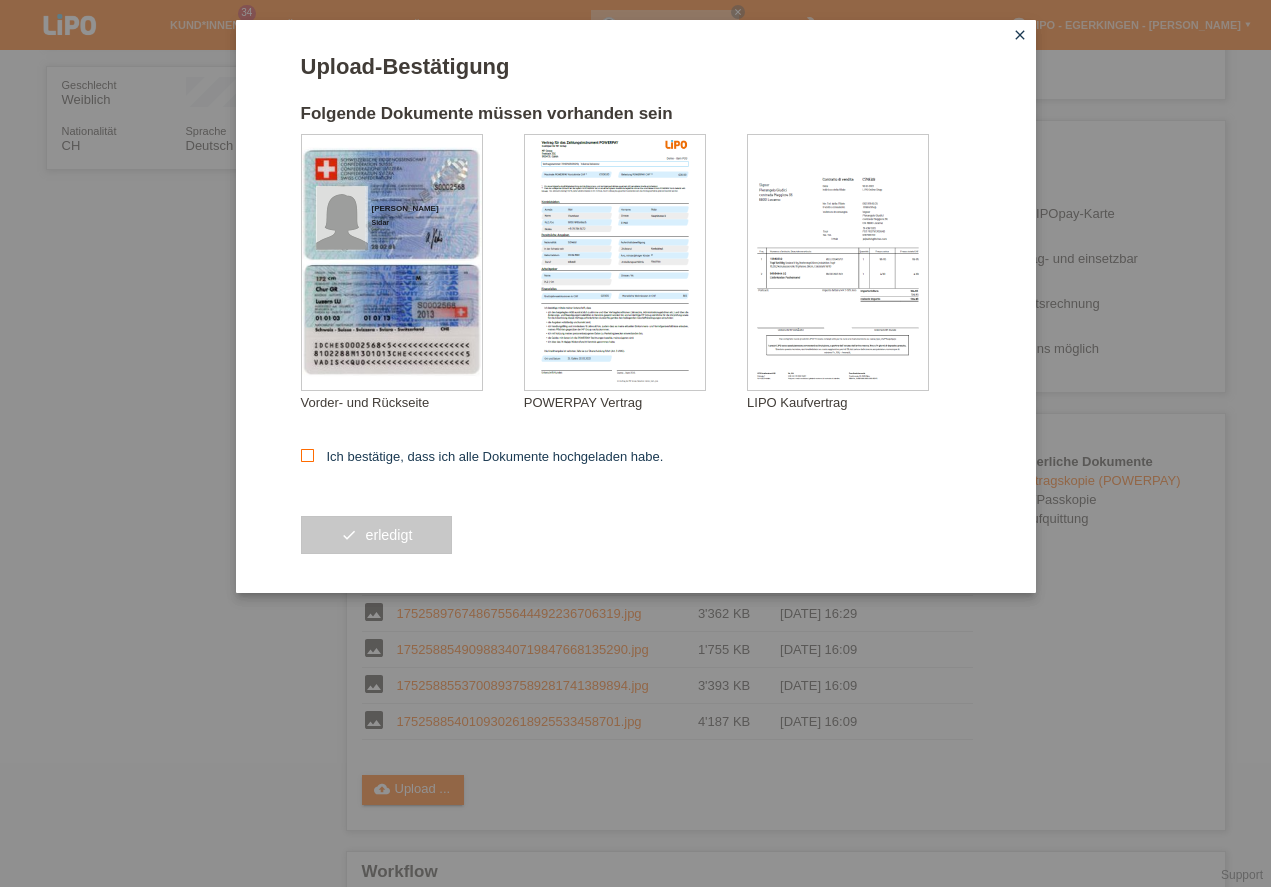 click at bounding box center [307, 455] 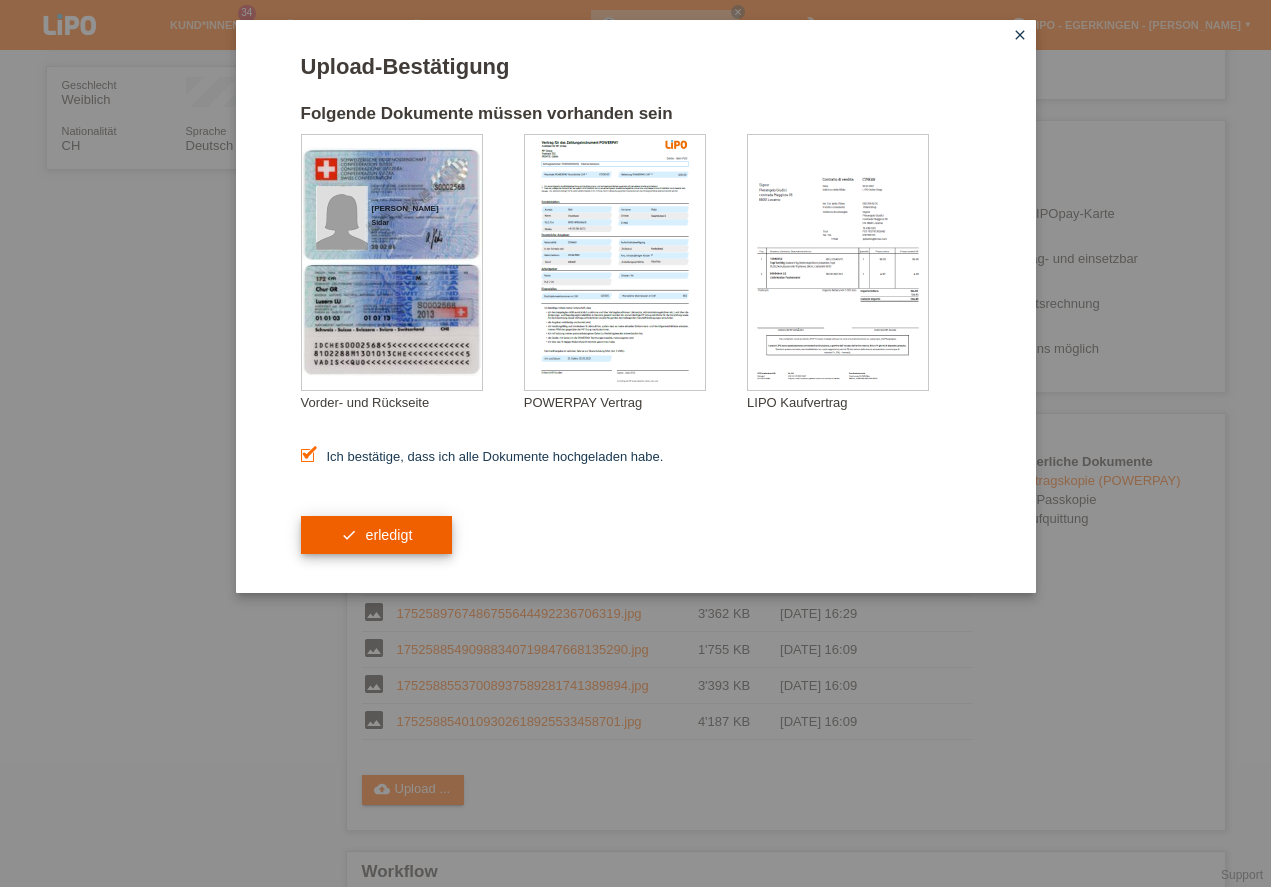 click on "check   erledigt" at bounding box center (377, 535) 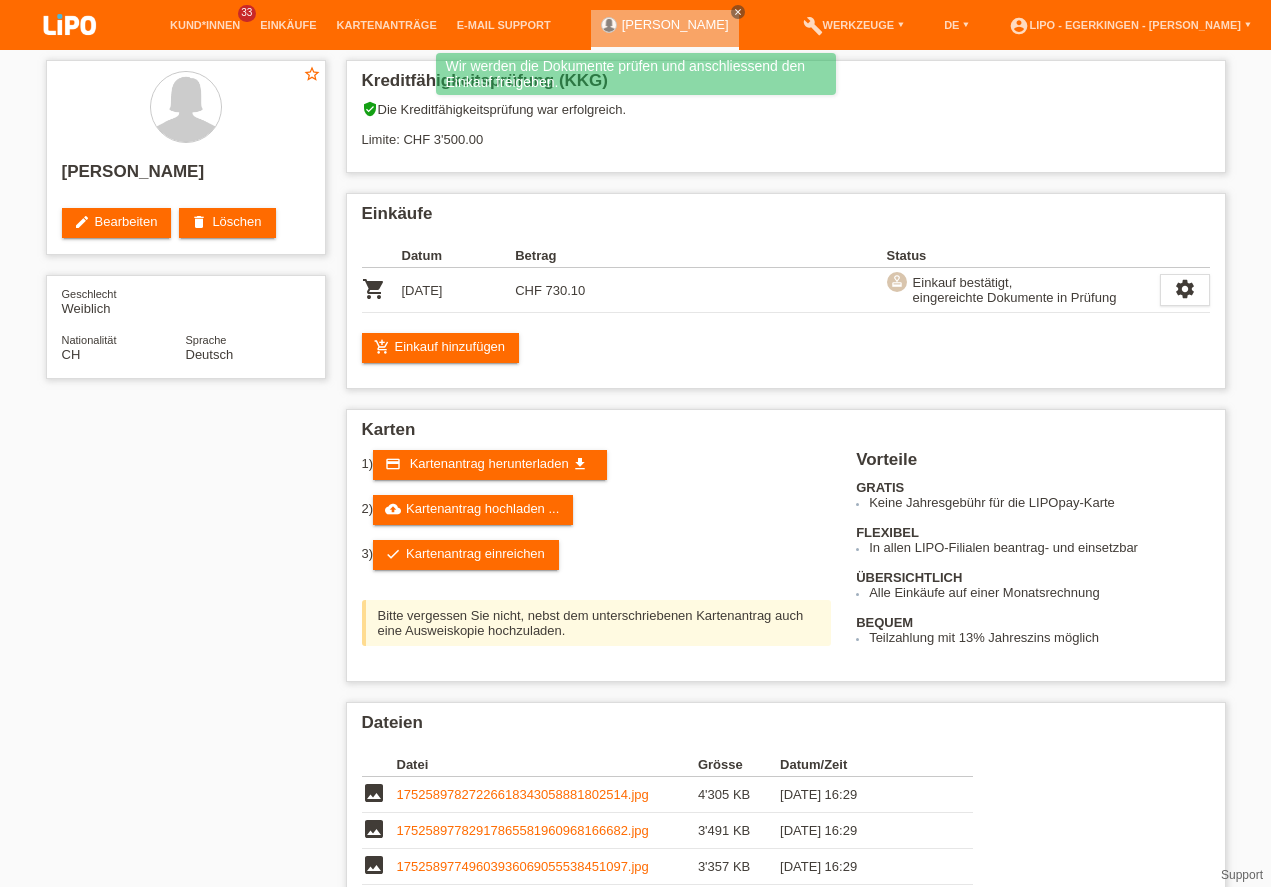 scroll, scrollTop: 57, scrollLeft: 0, axis: vertical 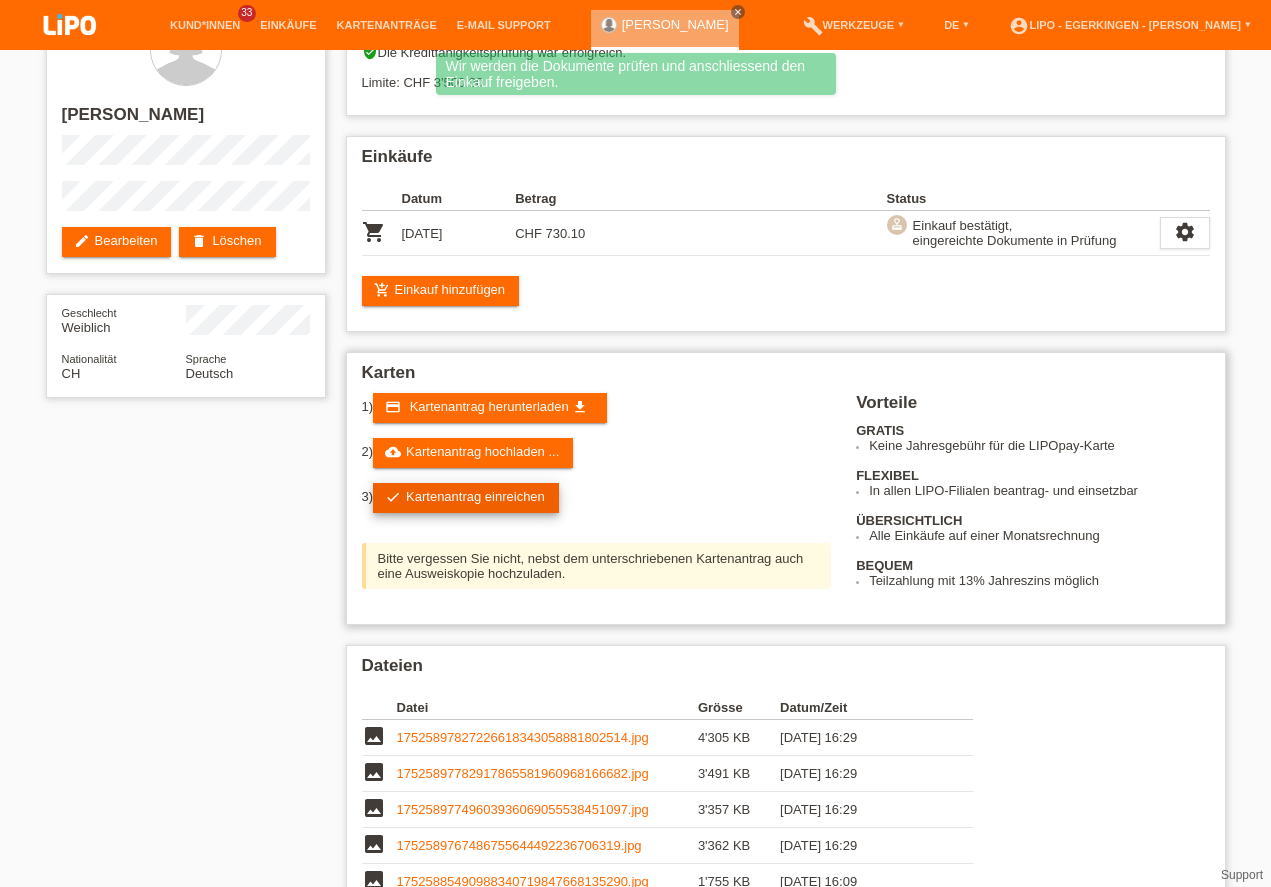 click on "check  Kartenantrag einreichen" at bounding box center [466, 498] 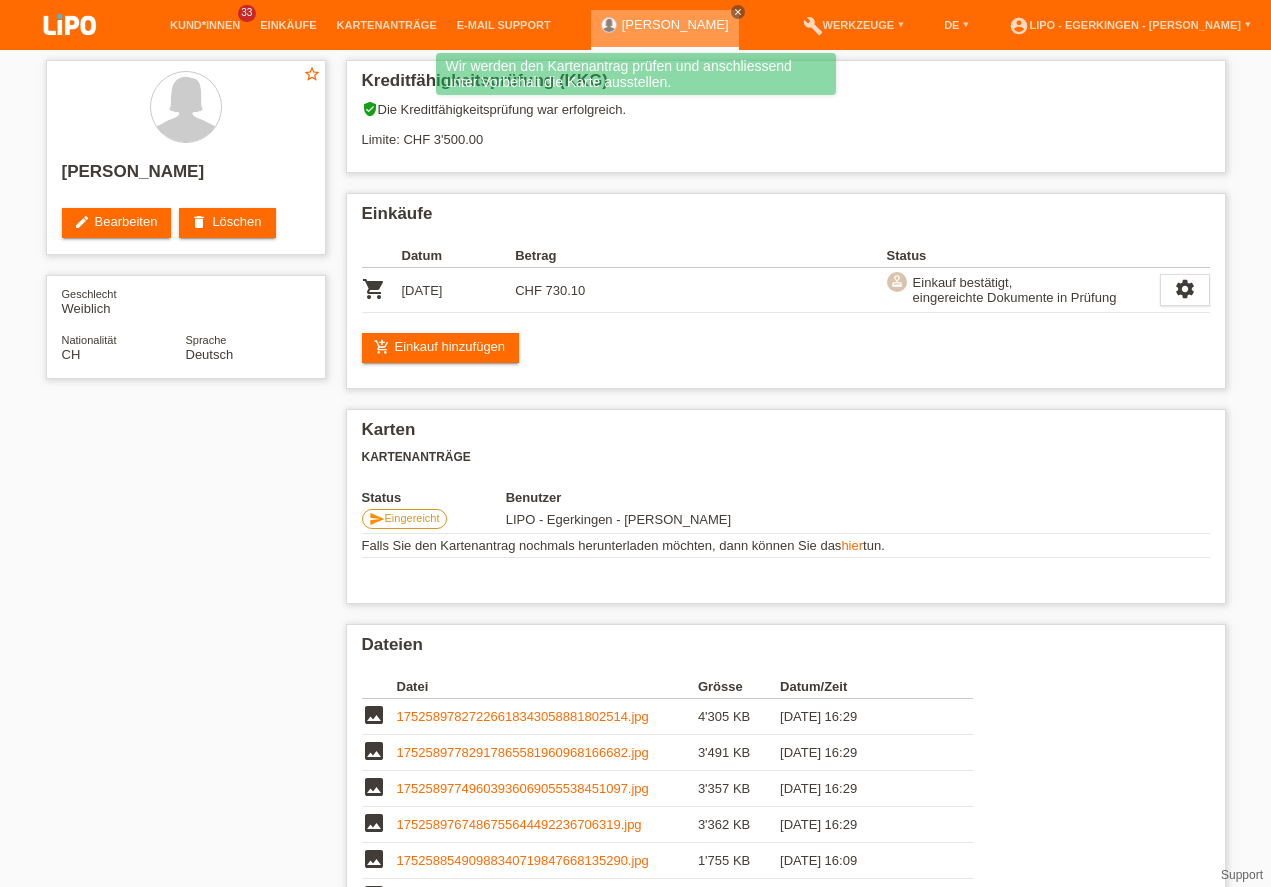 scroll, scrollTop: 57, scrollLeft: 0, axis: vertical 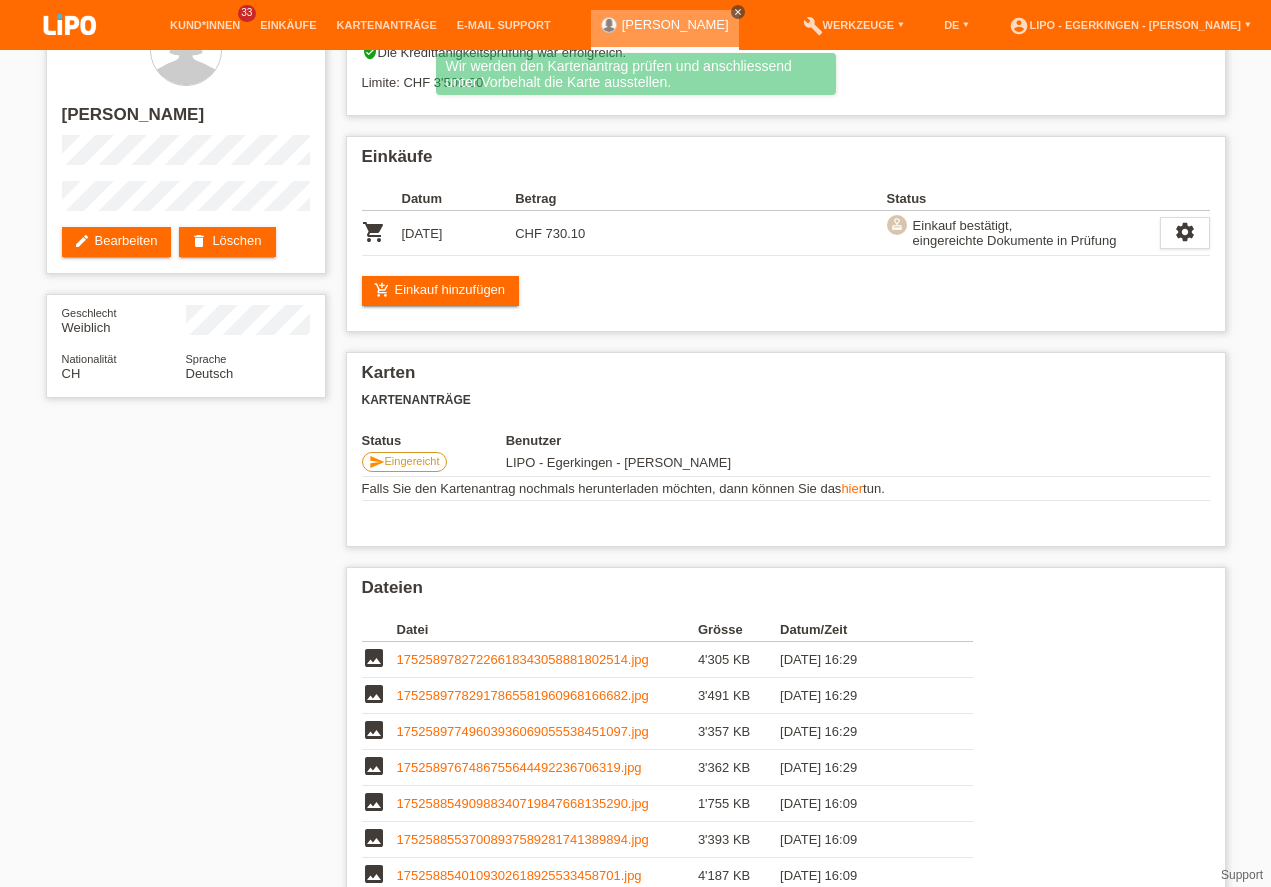 click on "close" at bounding box center (738, 12) 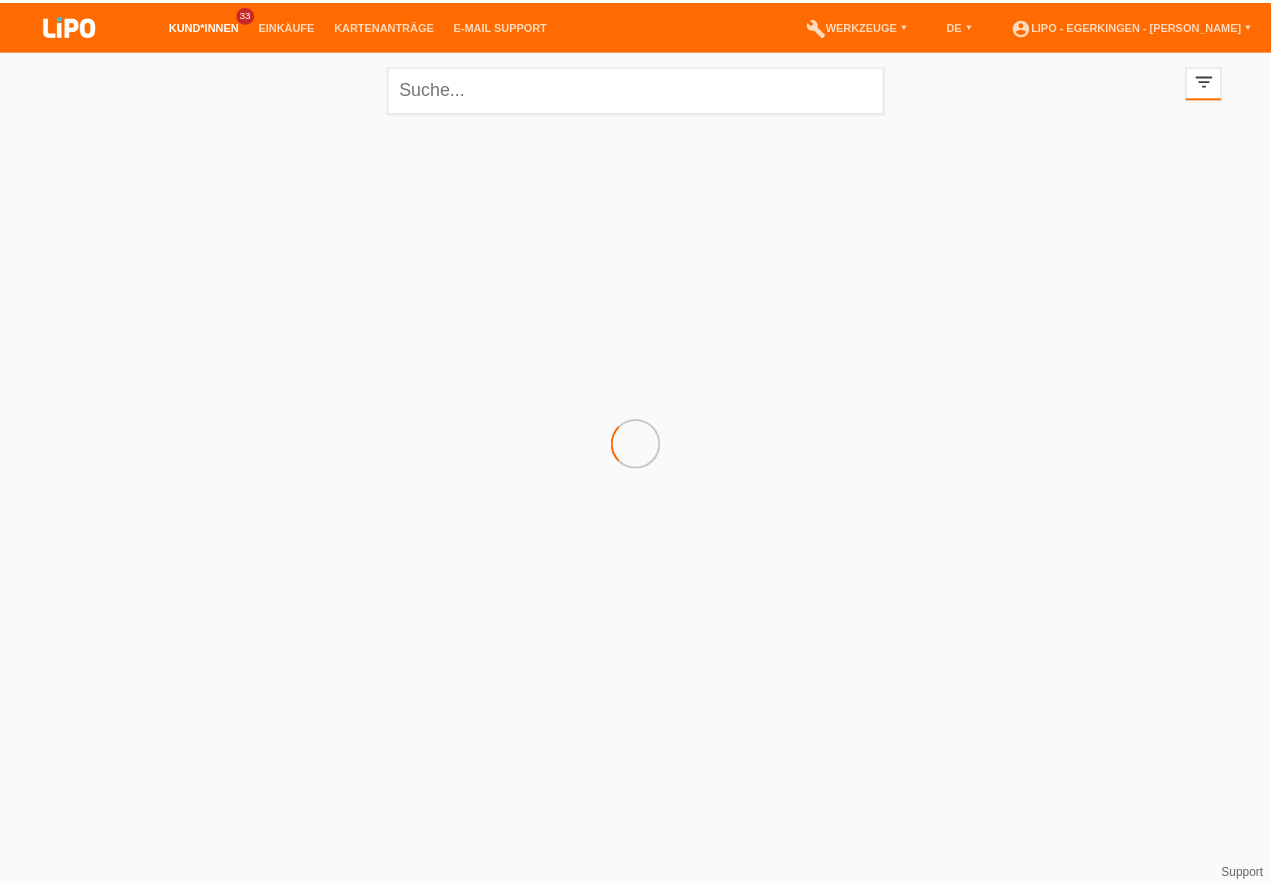 scroll, scrollTop: 0, scrollLeft: 0, axis: both 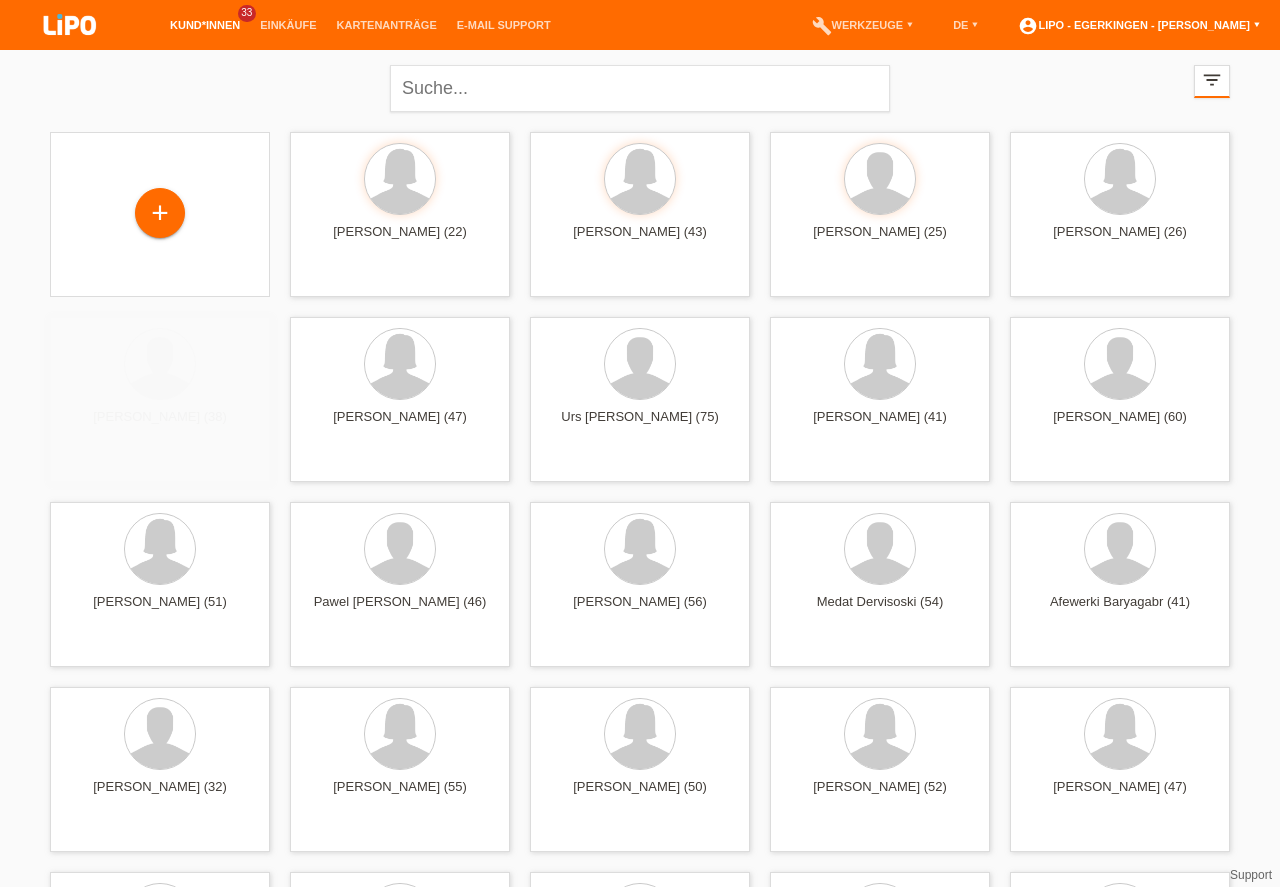 click on "account_circle  LIPO - Egerkingen - [PERSON_NAME] ▾" at bounding box center (1139, 25) 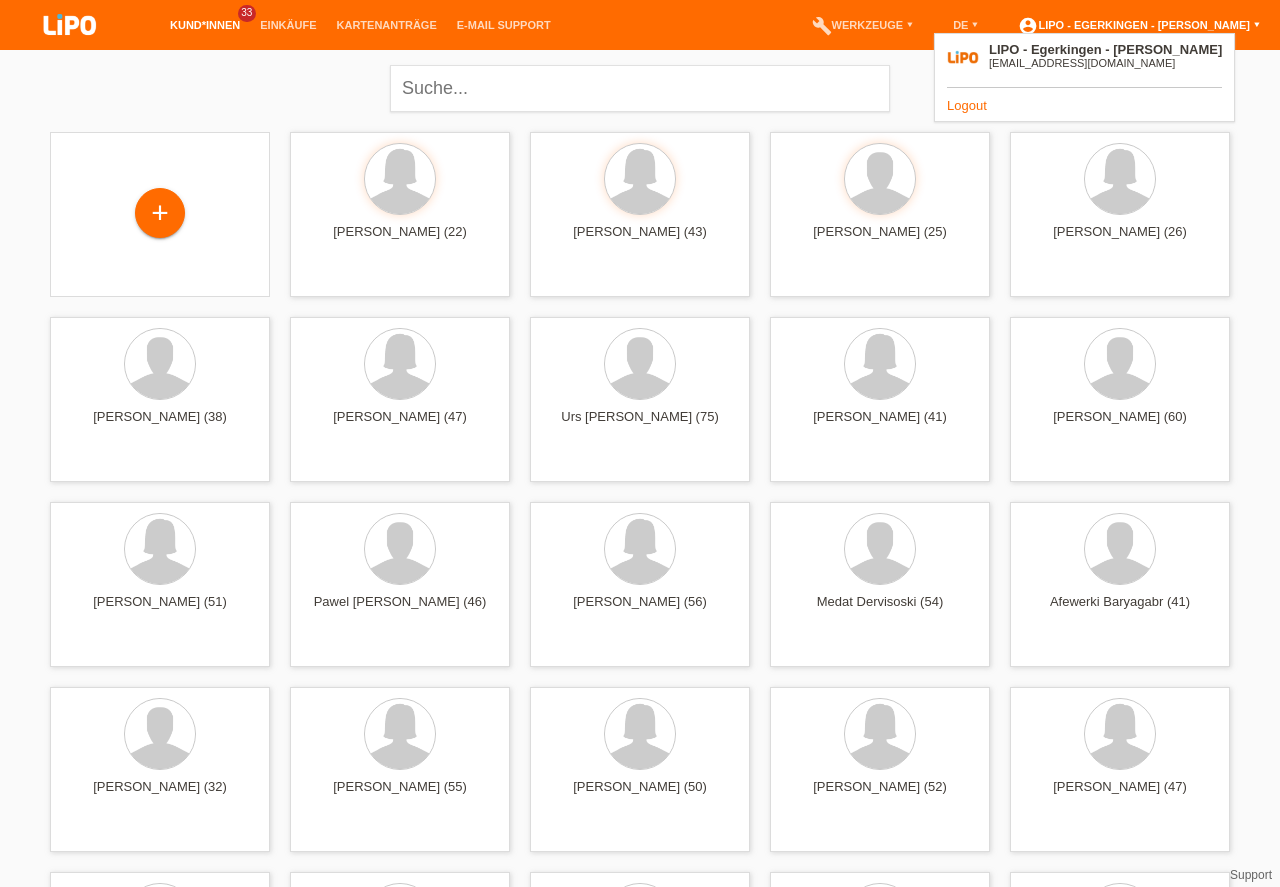 click on "account_circle  LIPO - Egerkingen - [PERSON_NAME] ▾" at bounding box center [1139, 25] 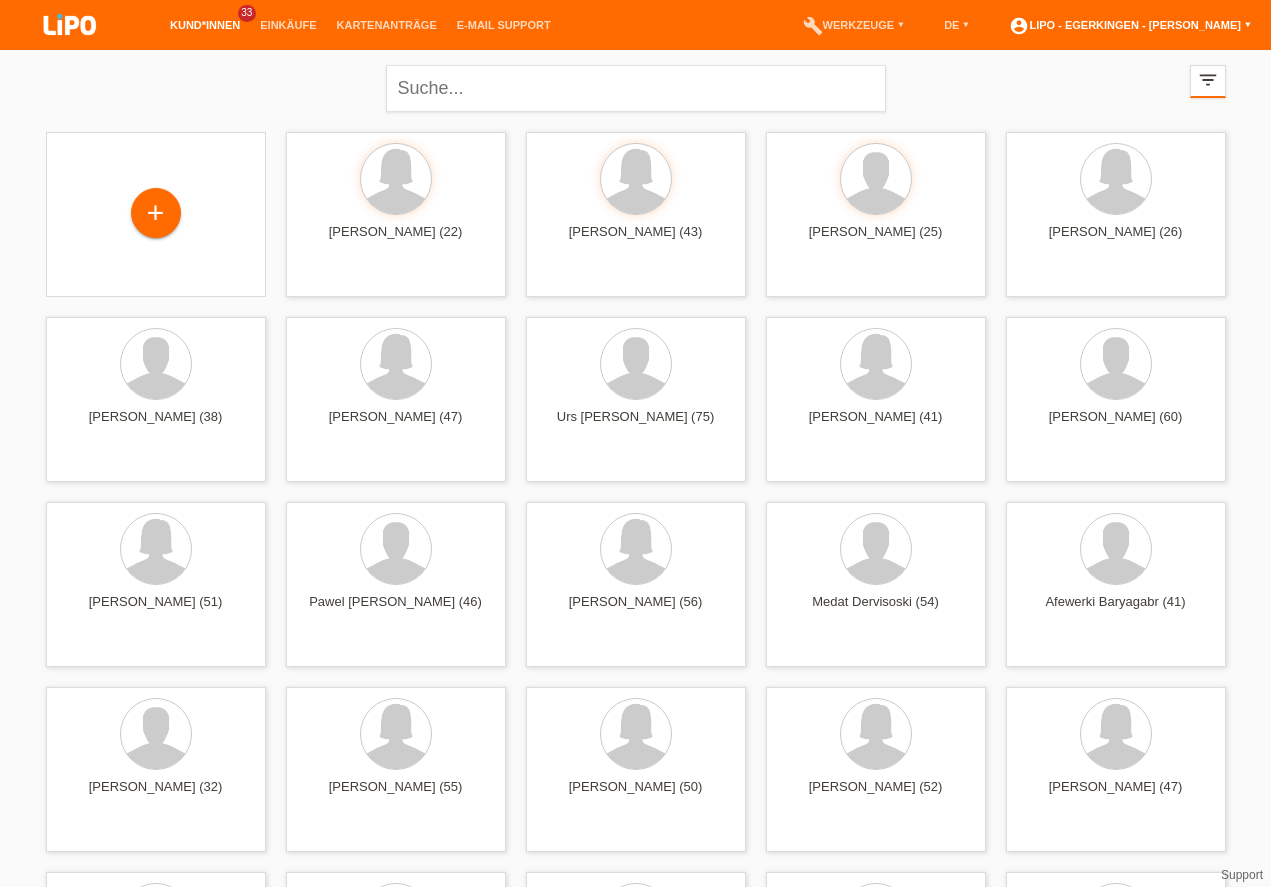 click on "account_circle  LIPO - Egerkingen - [PERSON_NAME] ▾" at bounding box center [1130, 25] 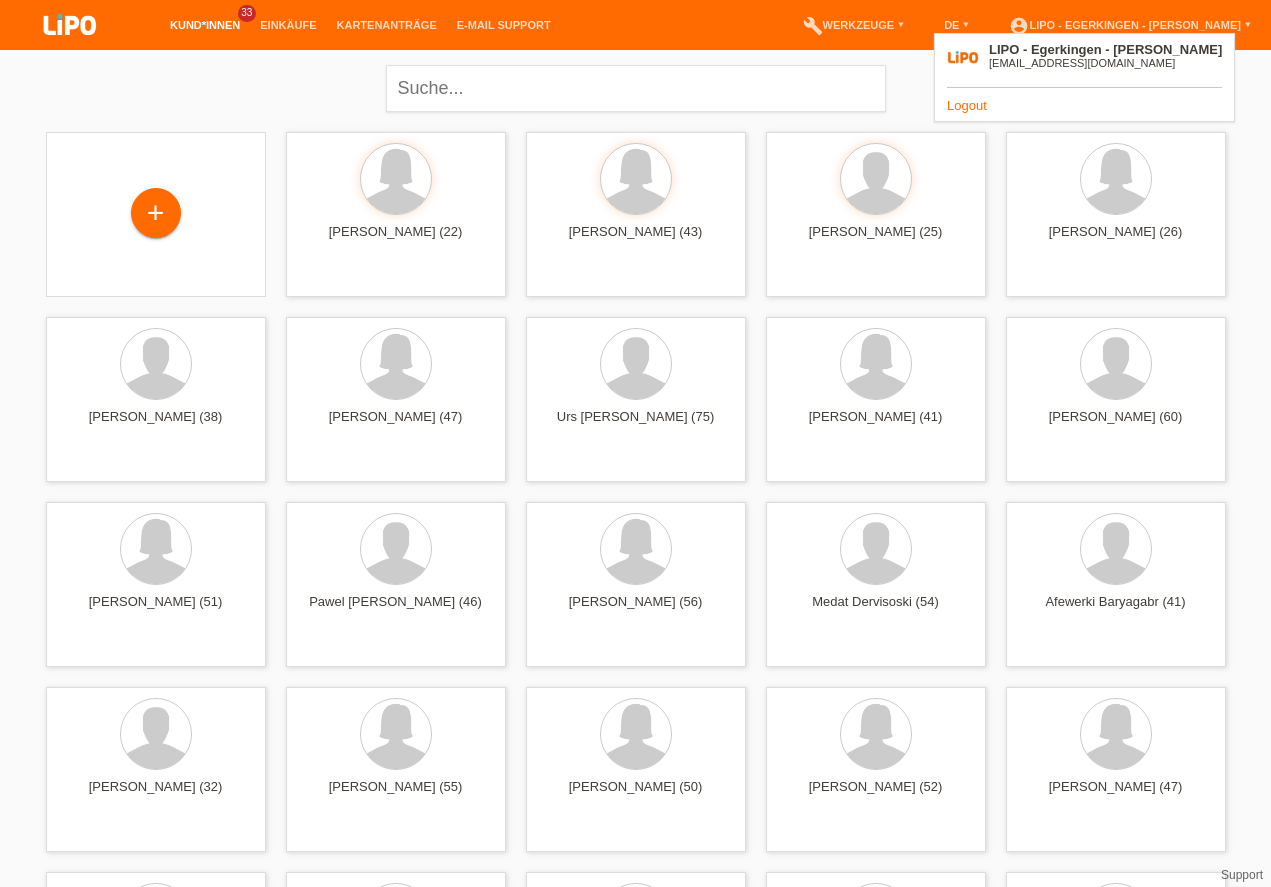 click on "Logout" at bounding box center (967, 105) 